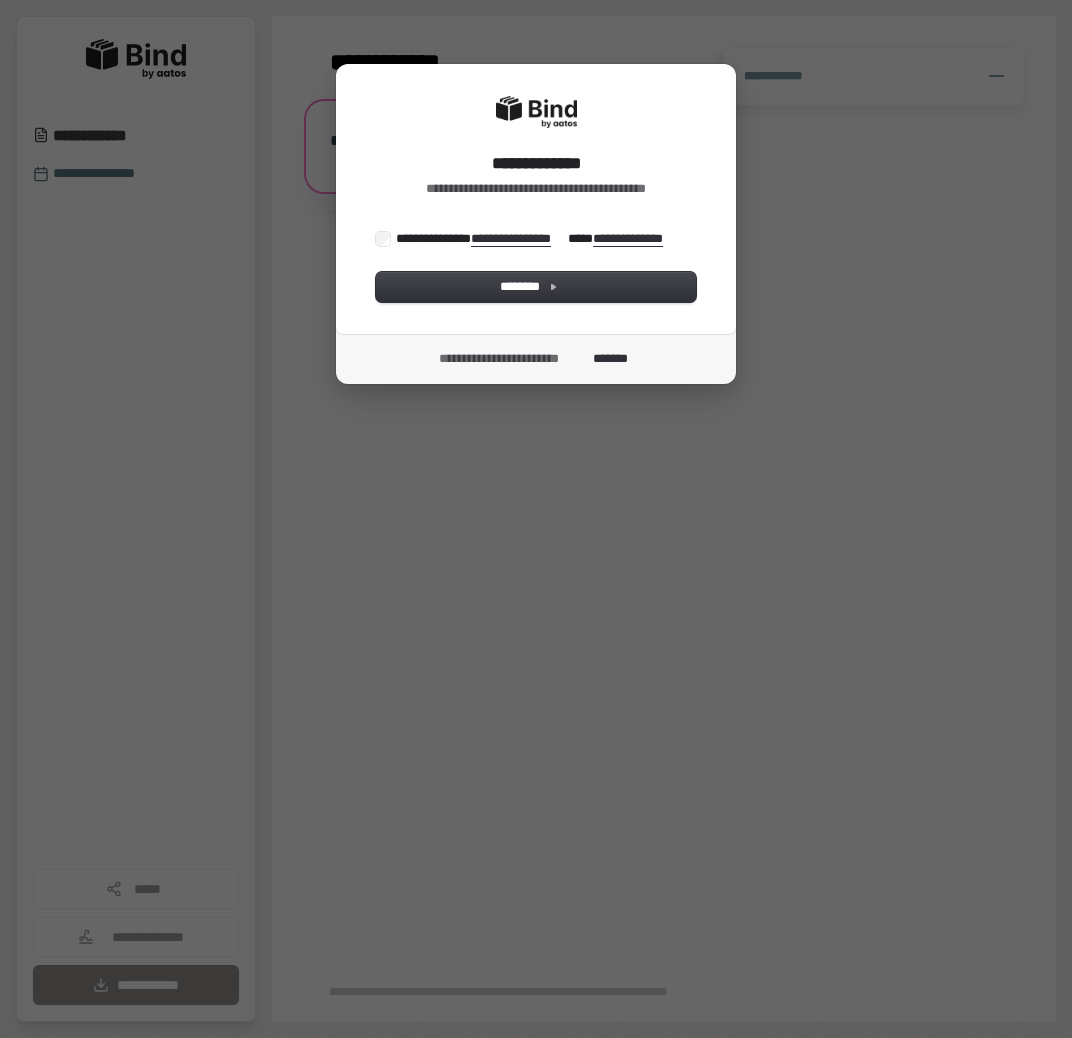 scroll, scrollTop: 0, scrollLeft: 0, axis: both 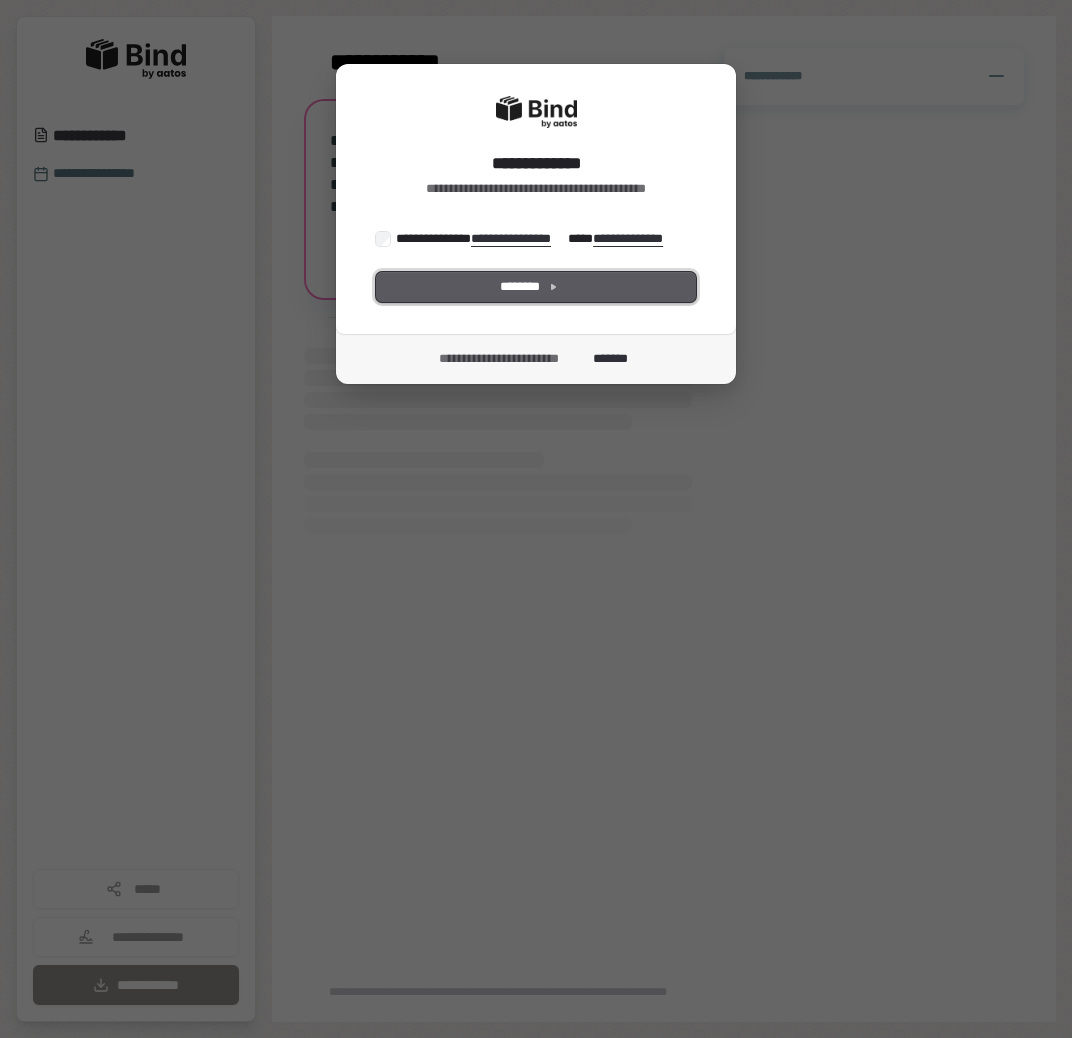 click on "********" at bounding box center [536, 287] 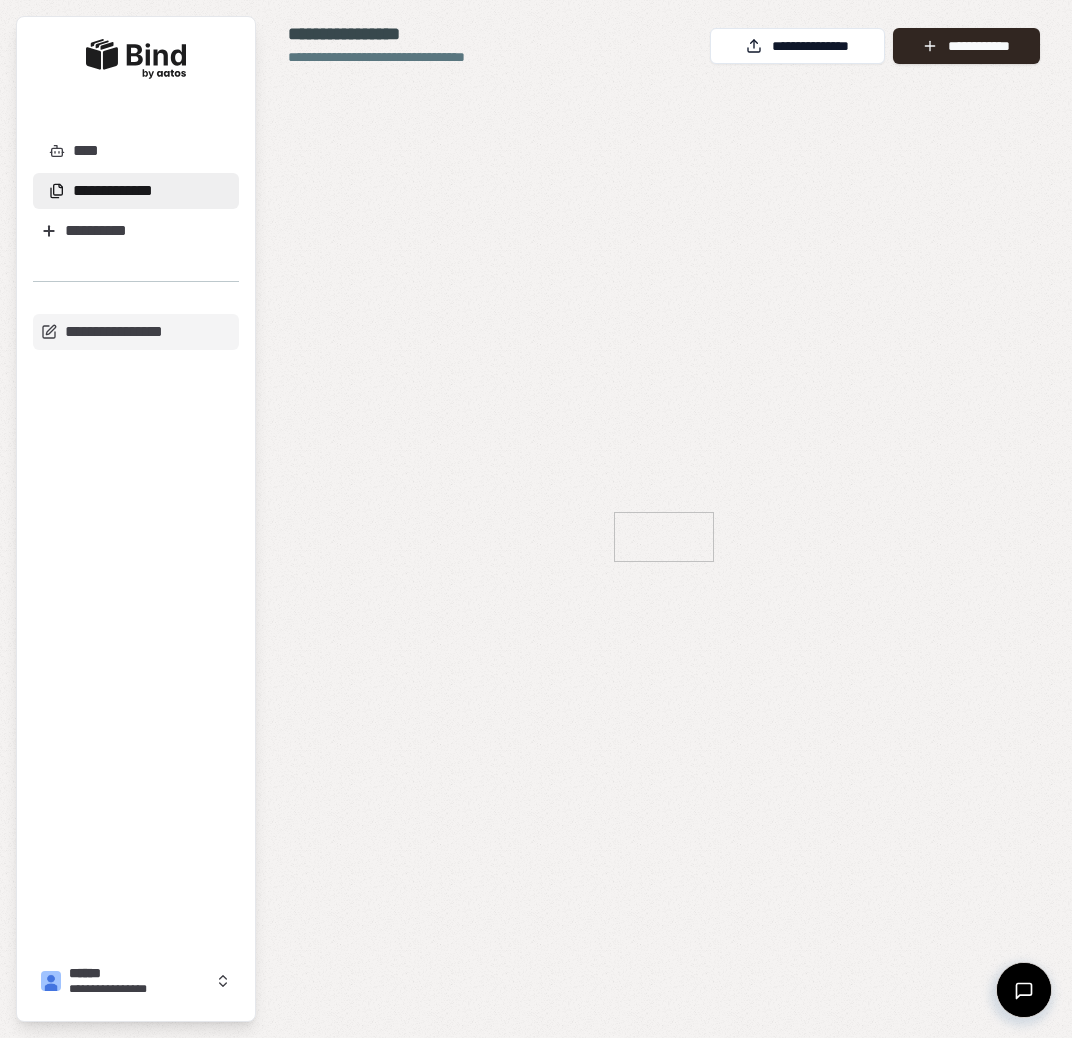 scroll, scrollTop: 0, scrollLeft: 0, axis: both 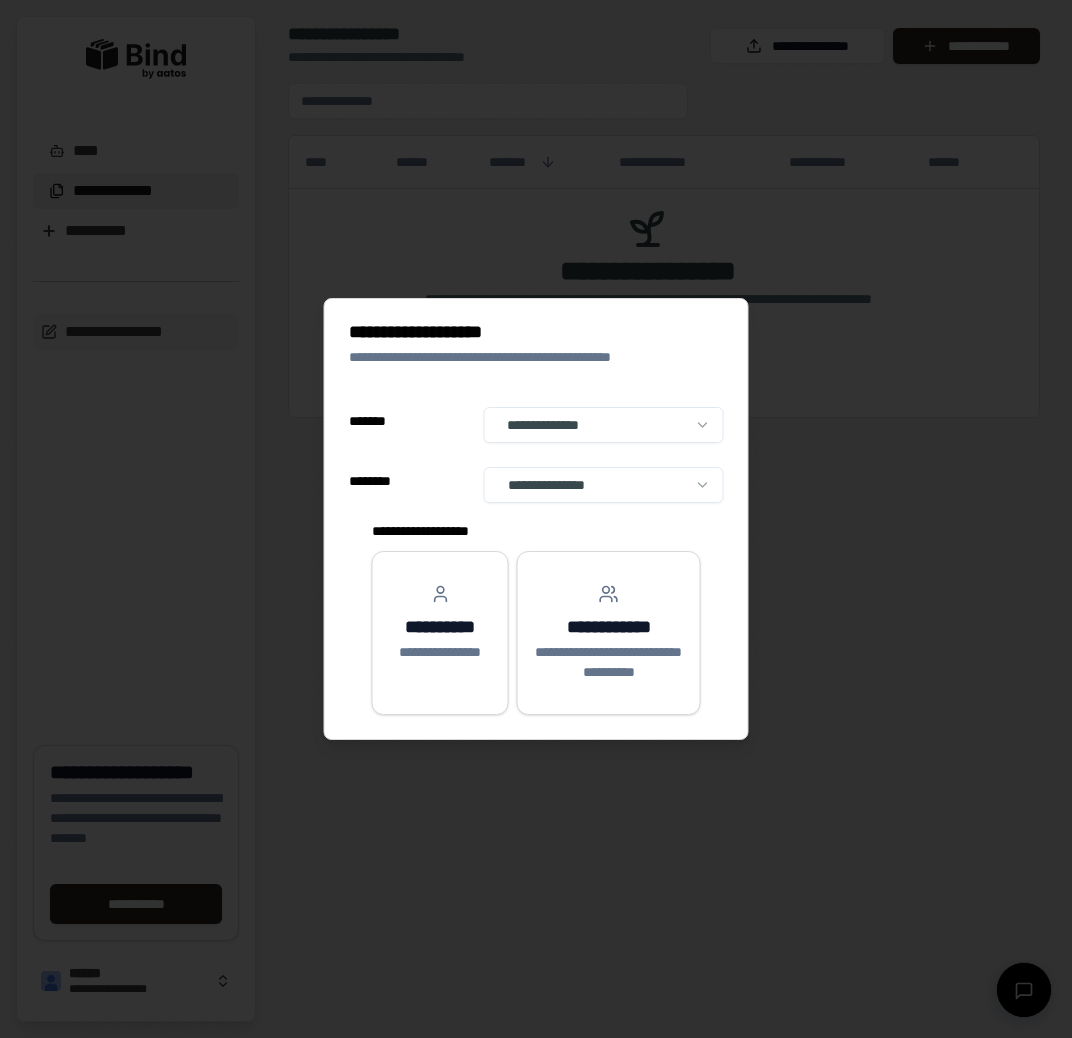 select on "******" 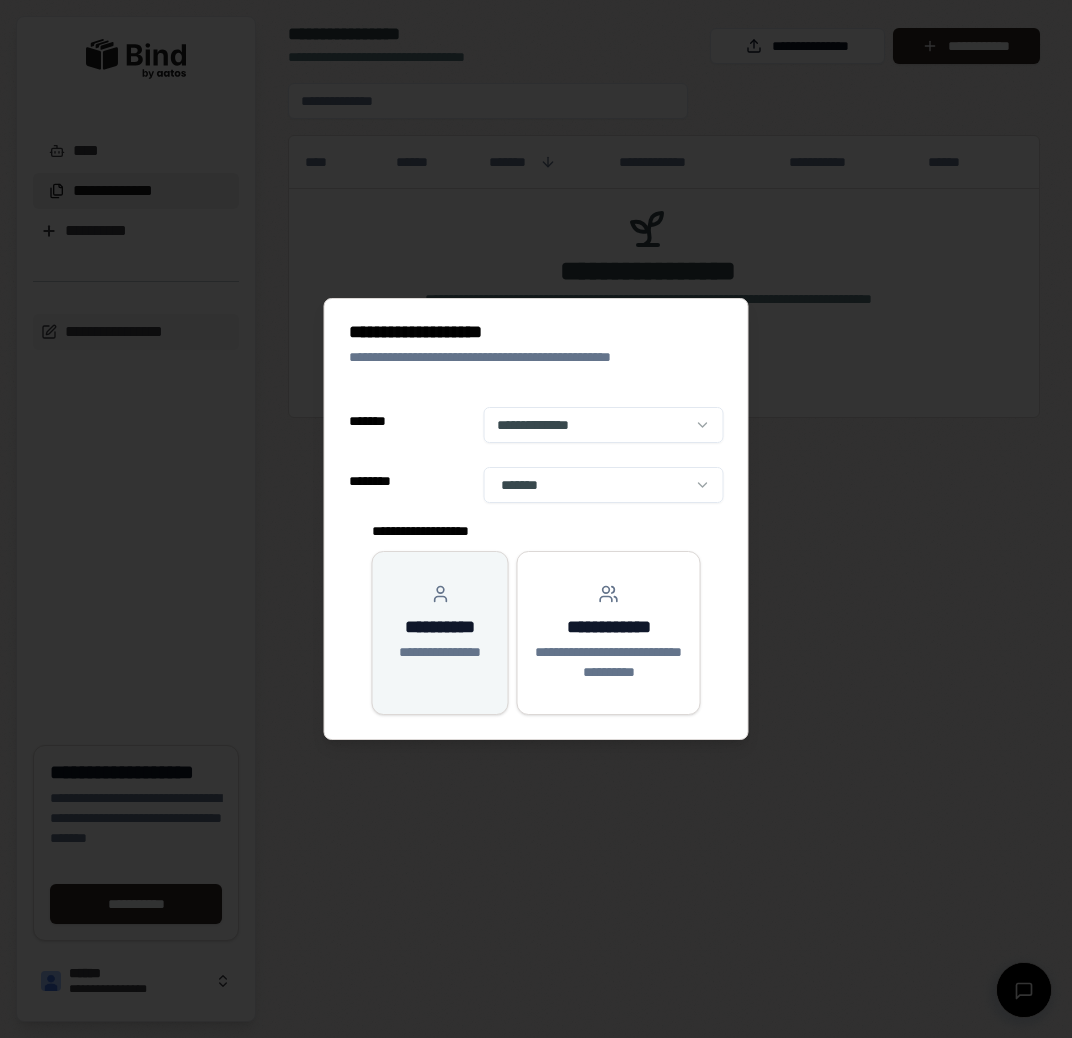 click on "**********" at bounding box center [440, 627] 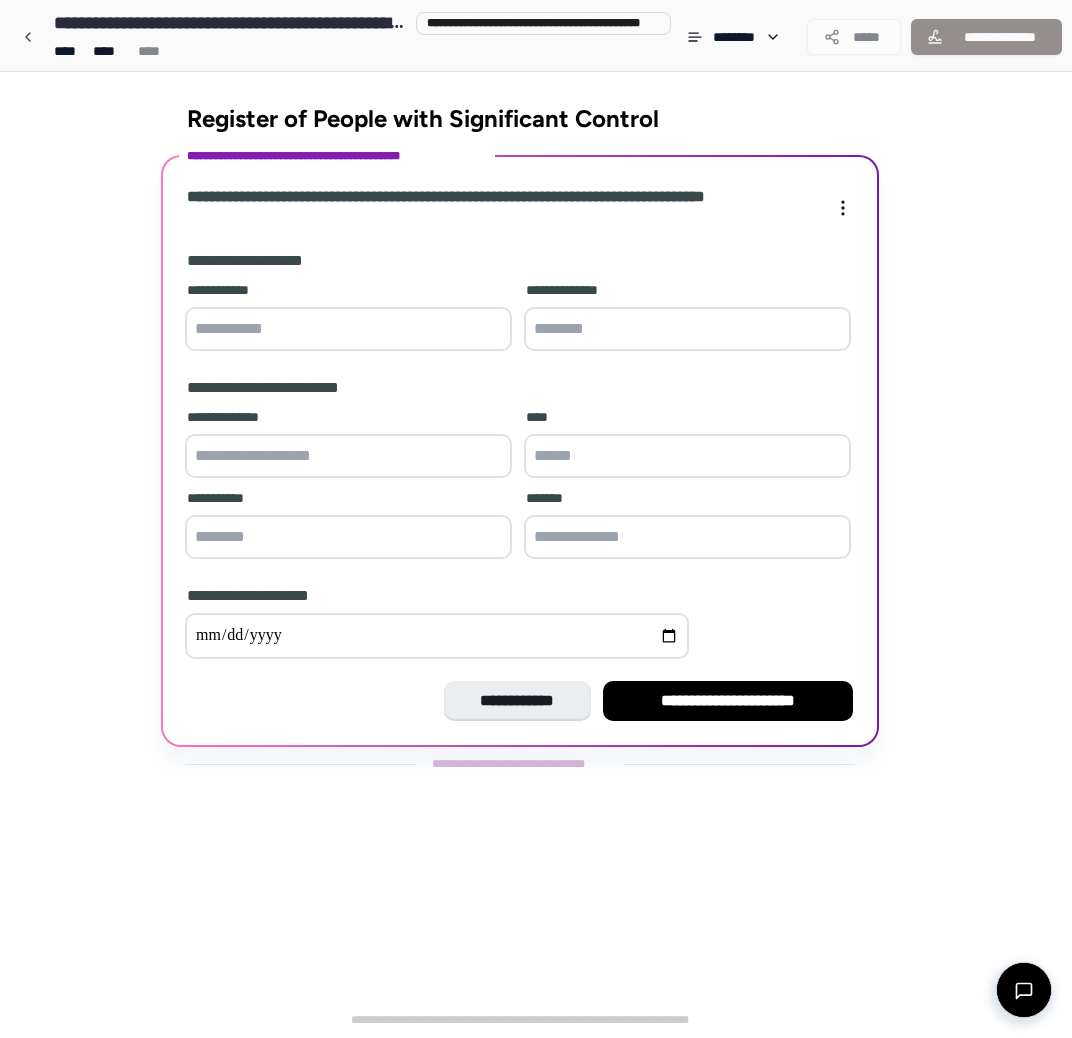 click at bounding box center [348, 329] 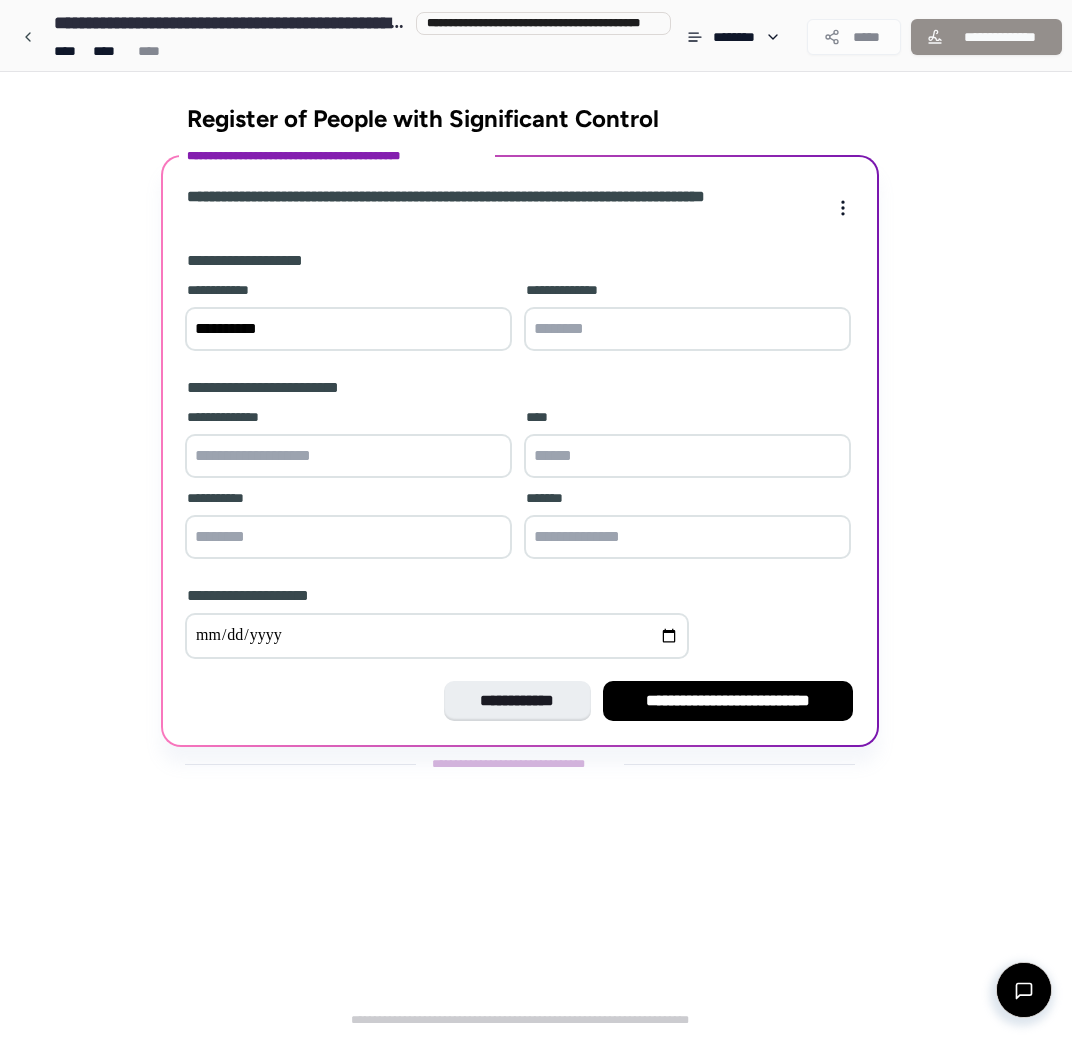 type on "**********" 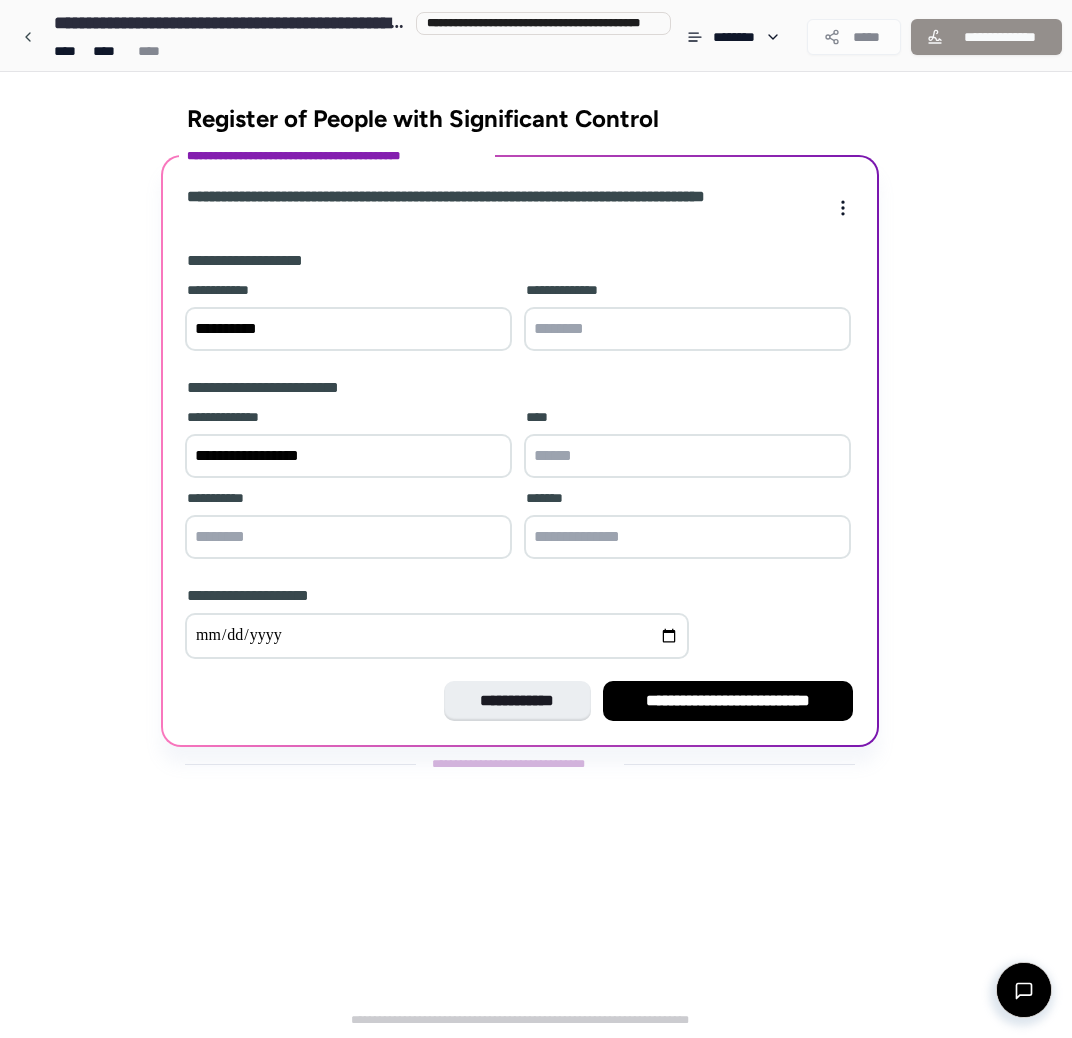 type on "**********" 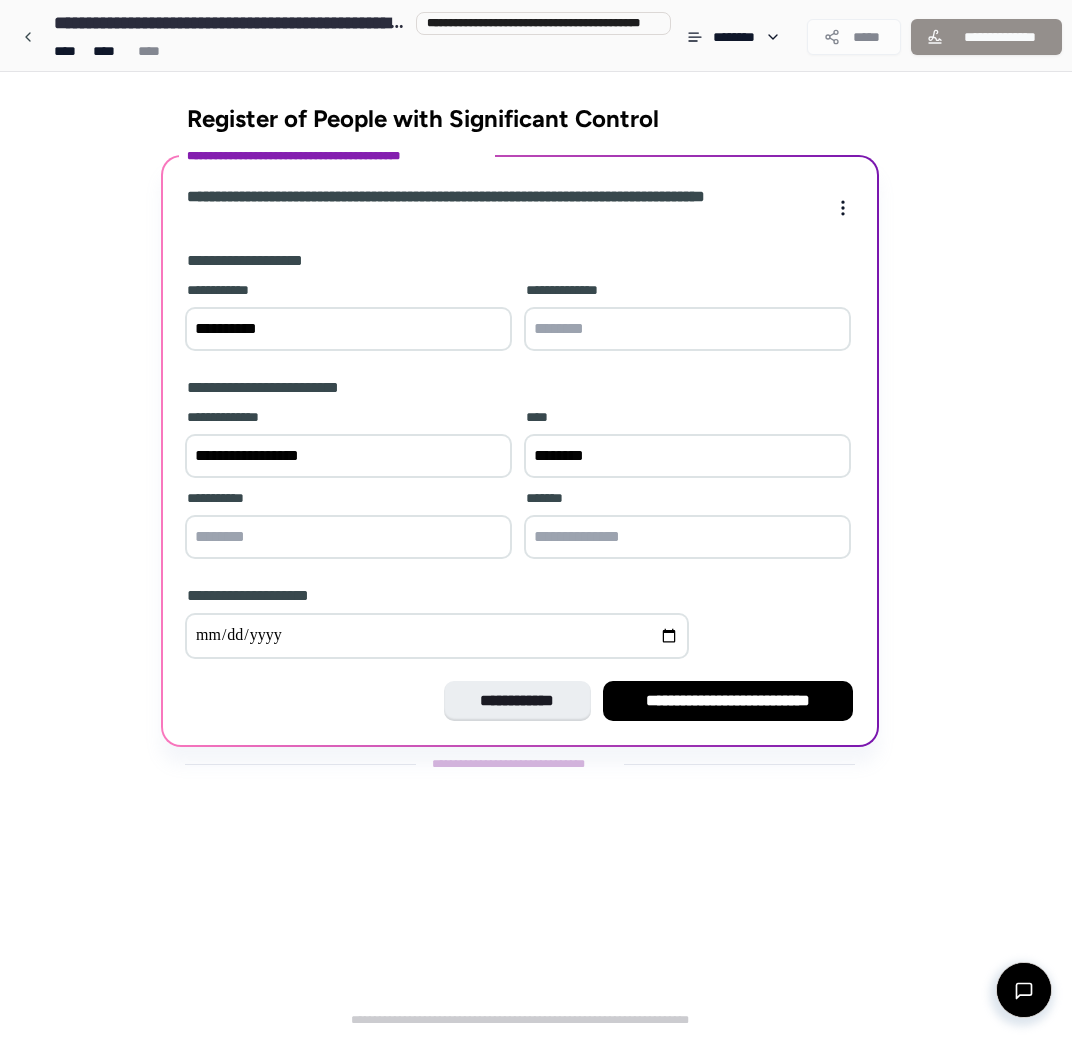 type on "********" 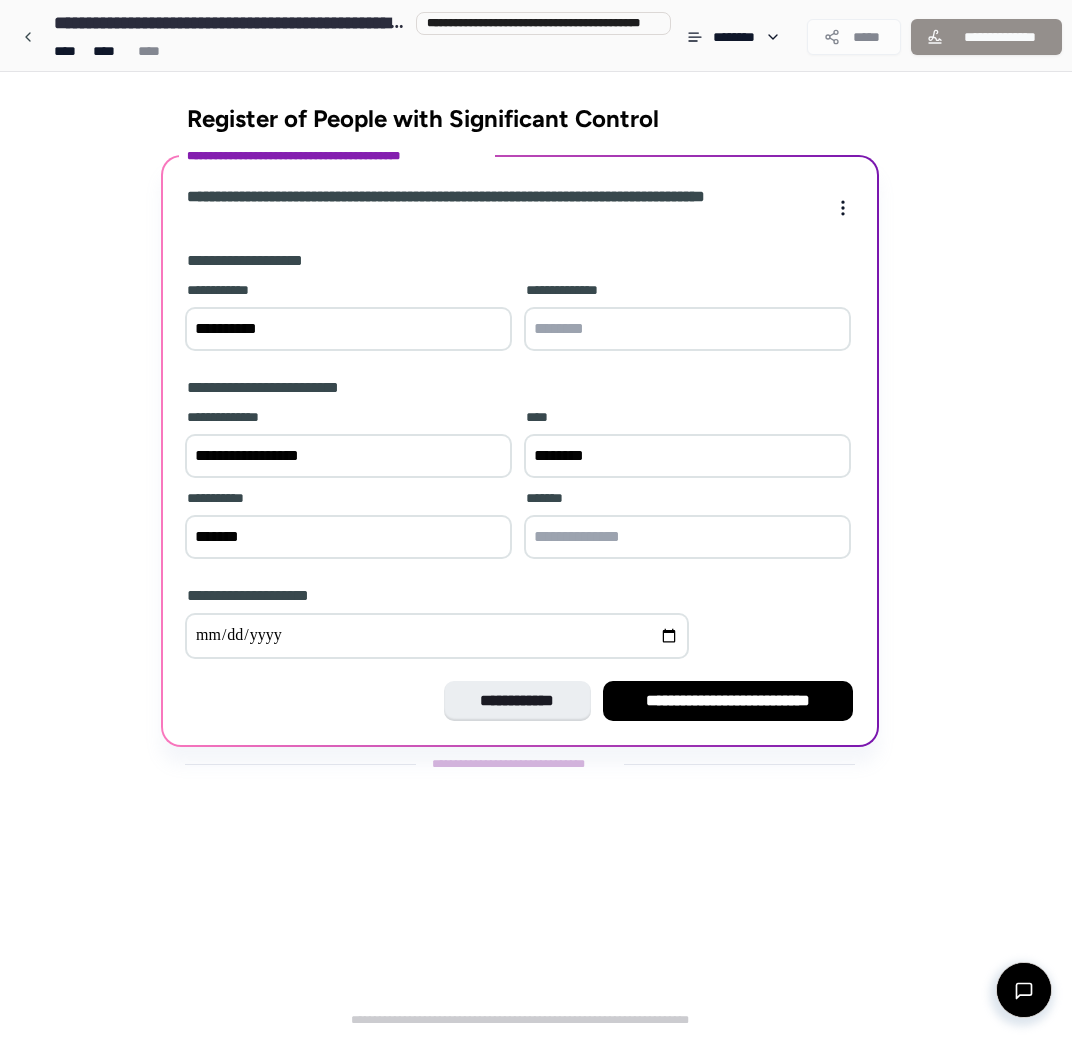 type on "*******" 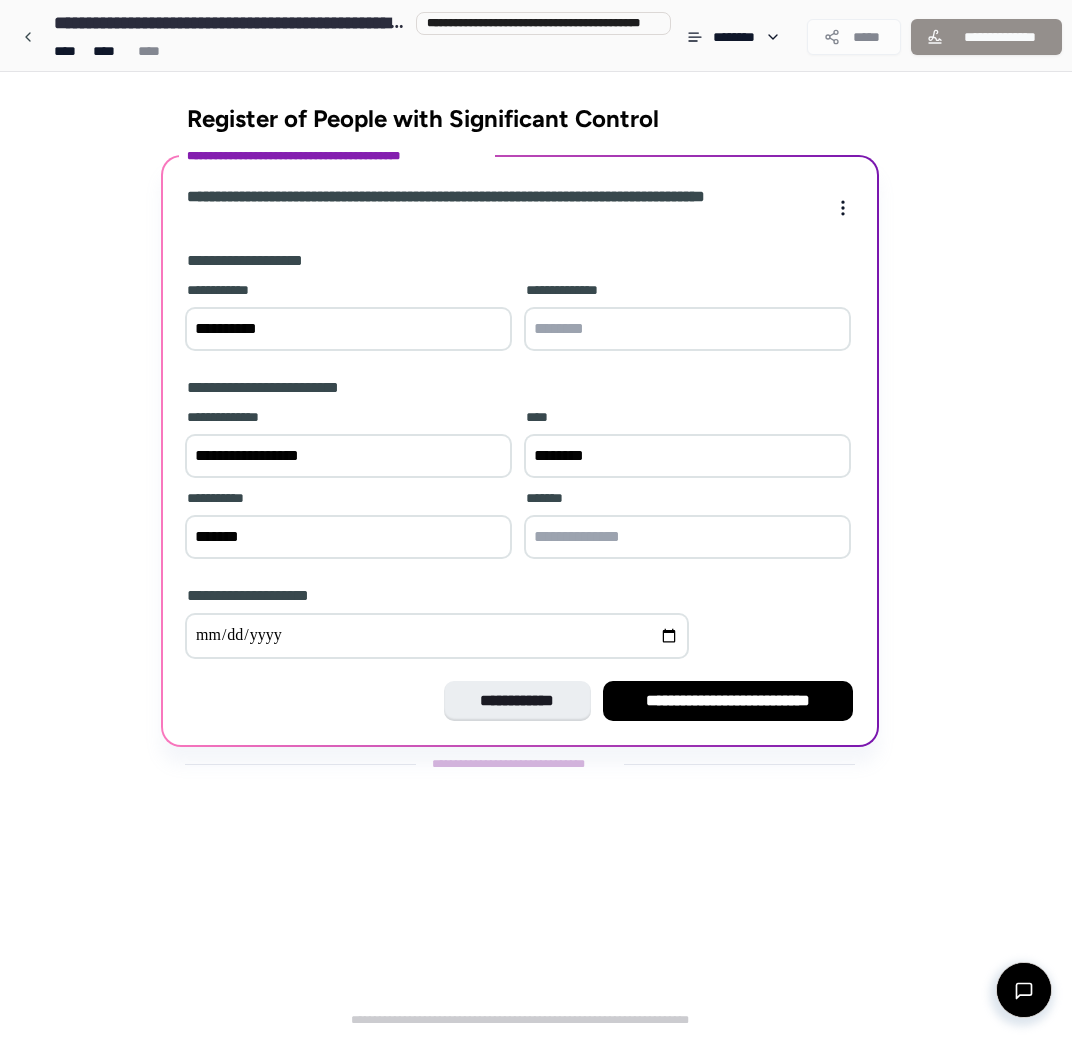 click at bounding box center (437, 636) 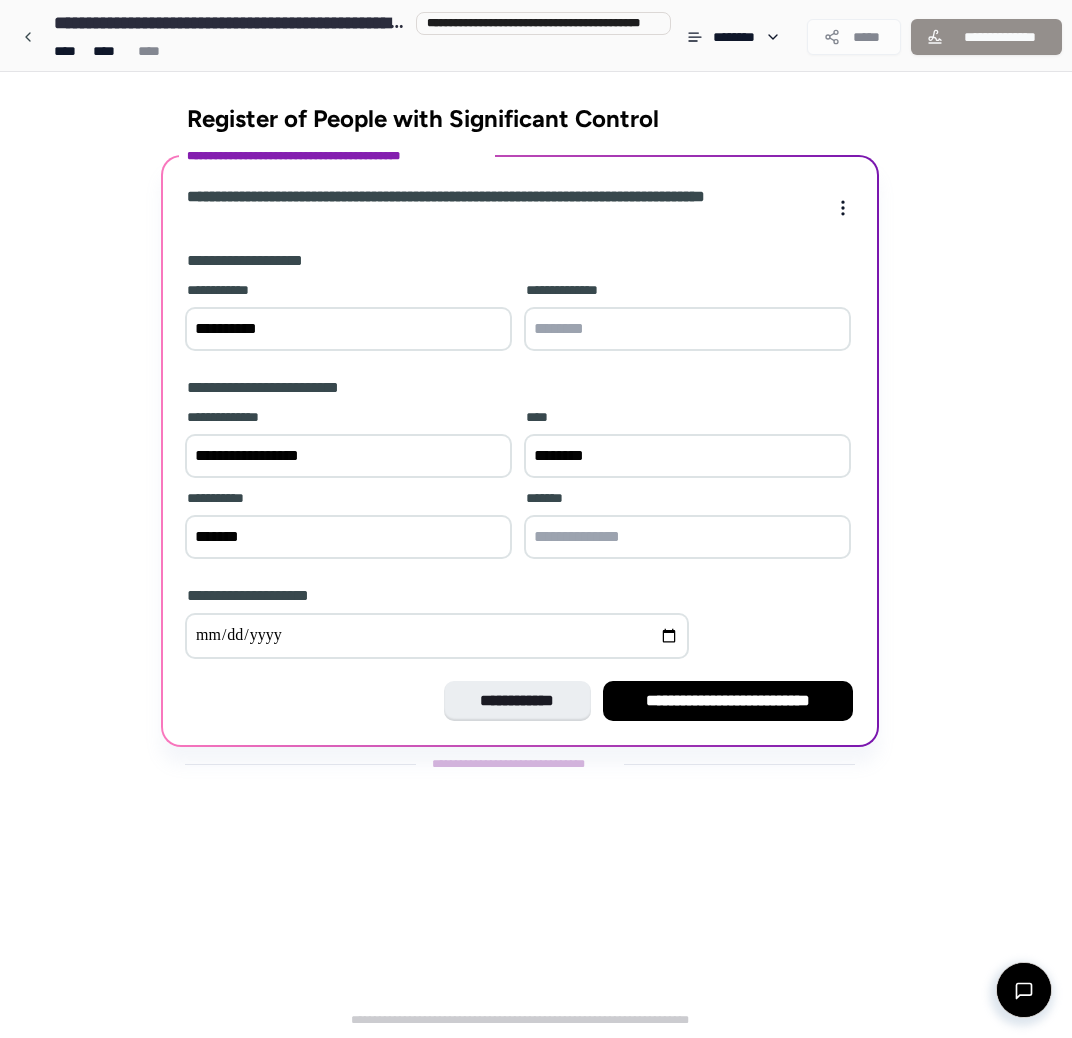 type on "**********" 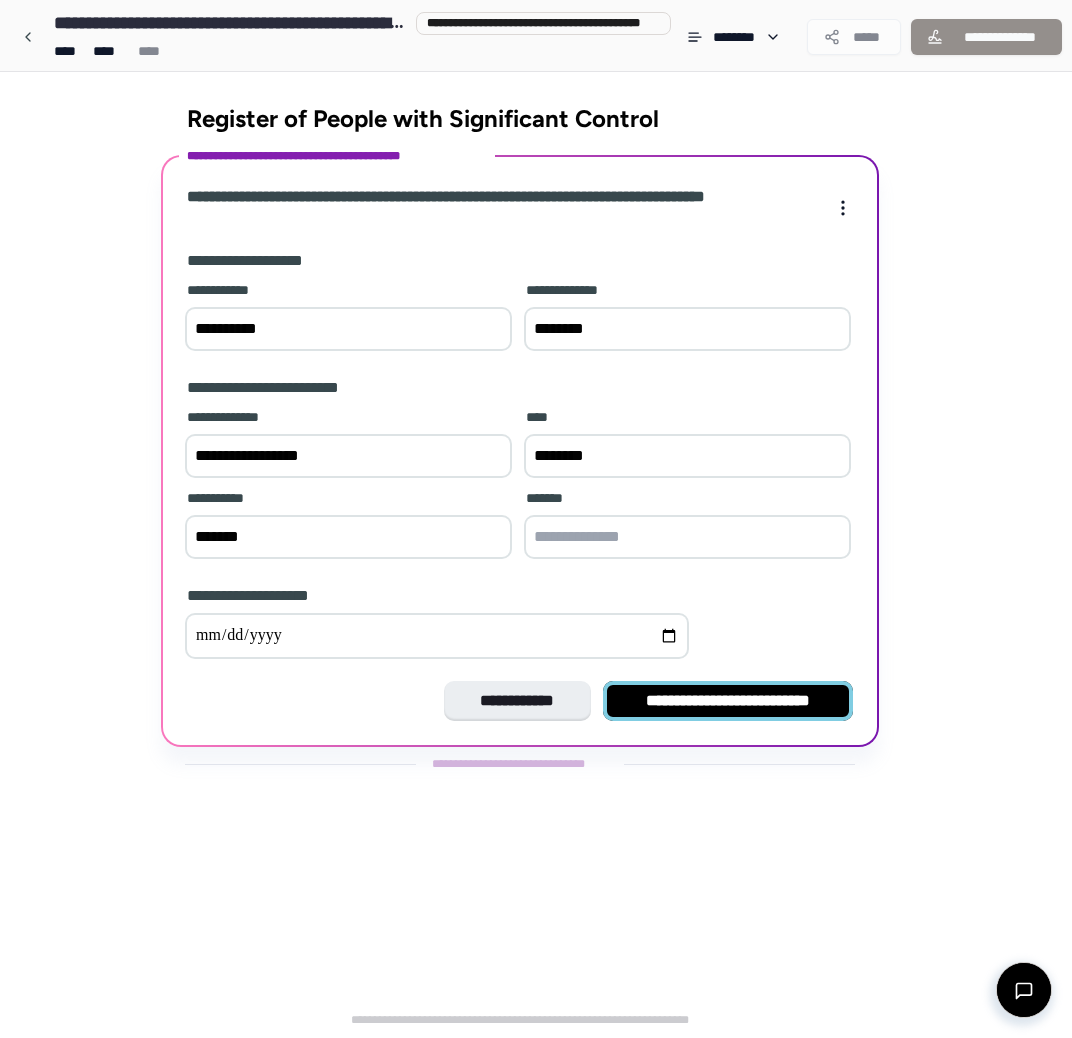 type on "********" 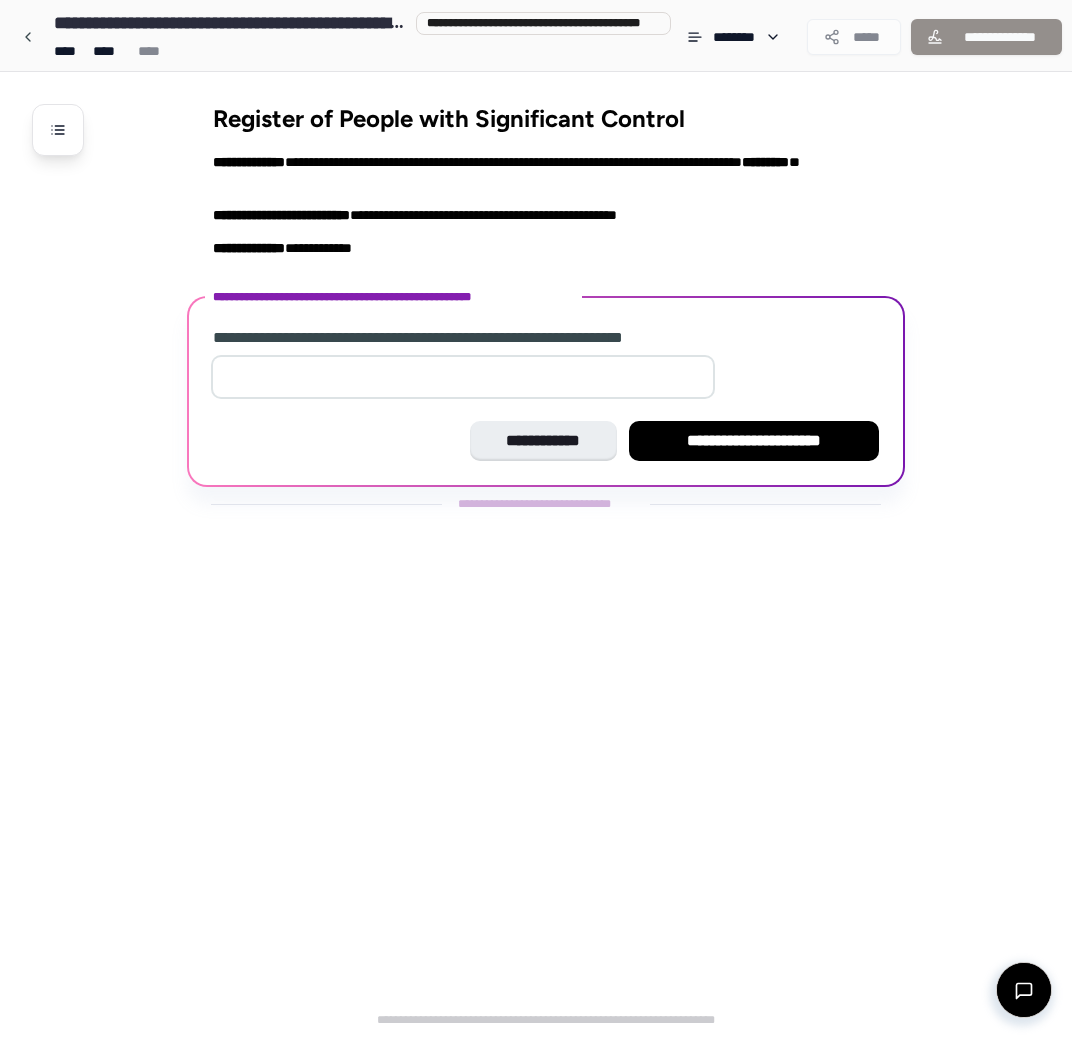 click at bounding box center [463, 377] 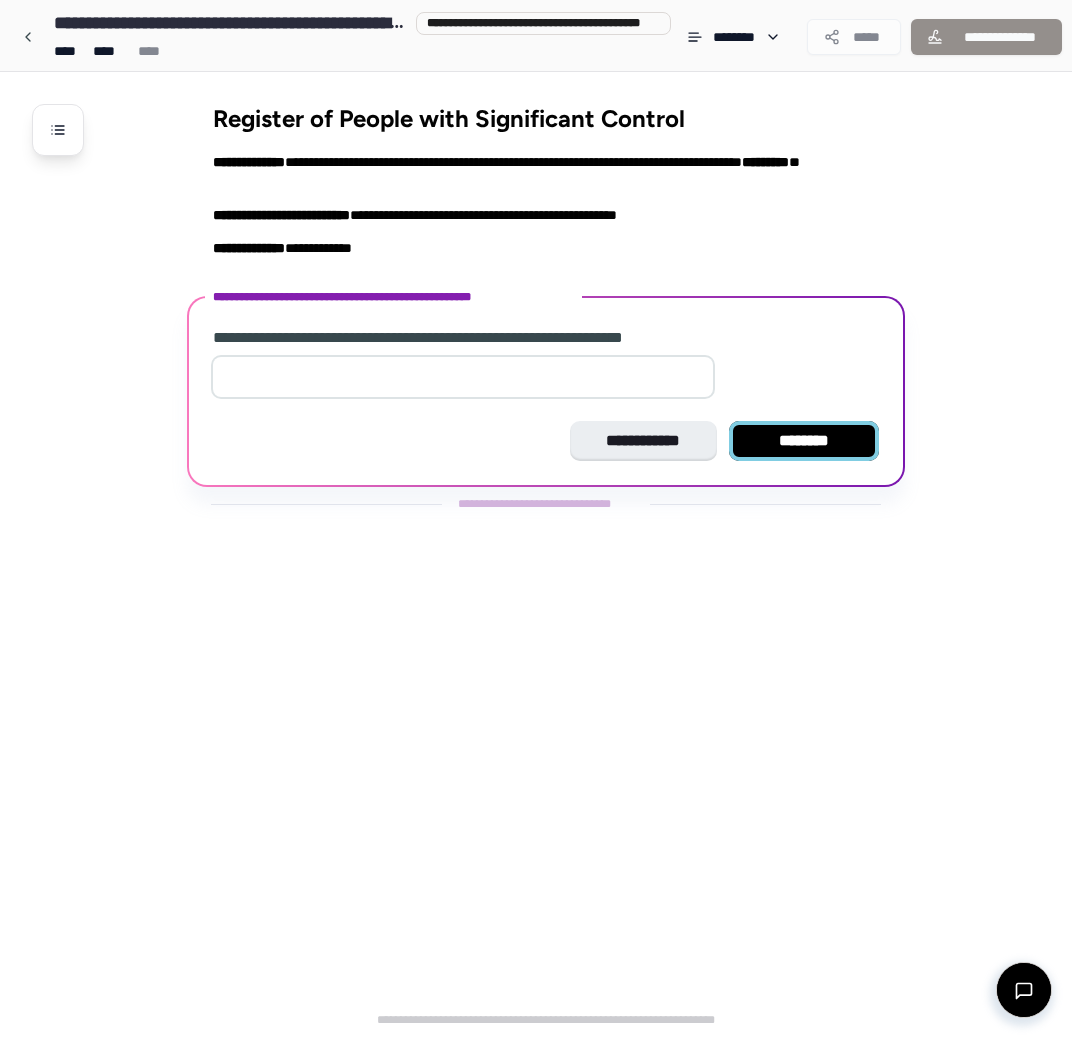 type on "*" 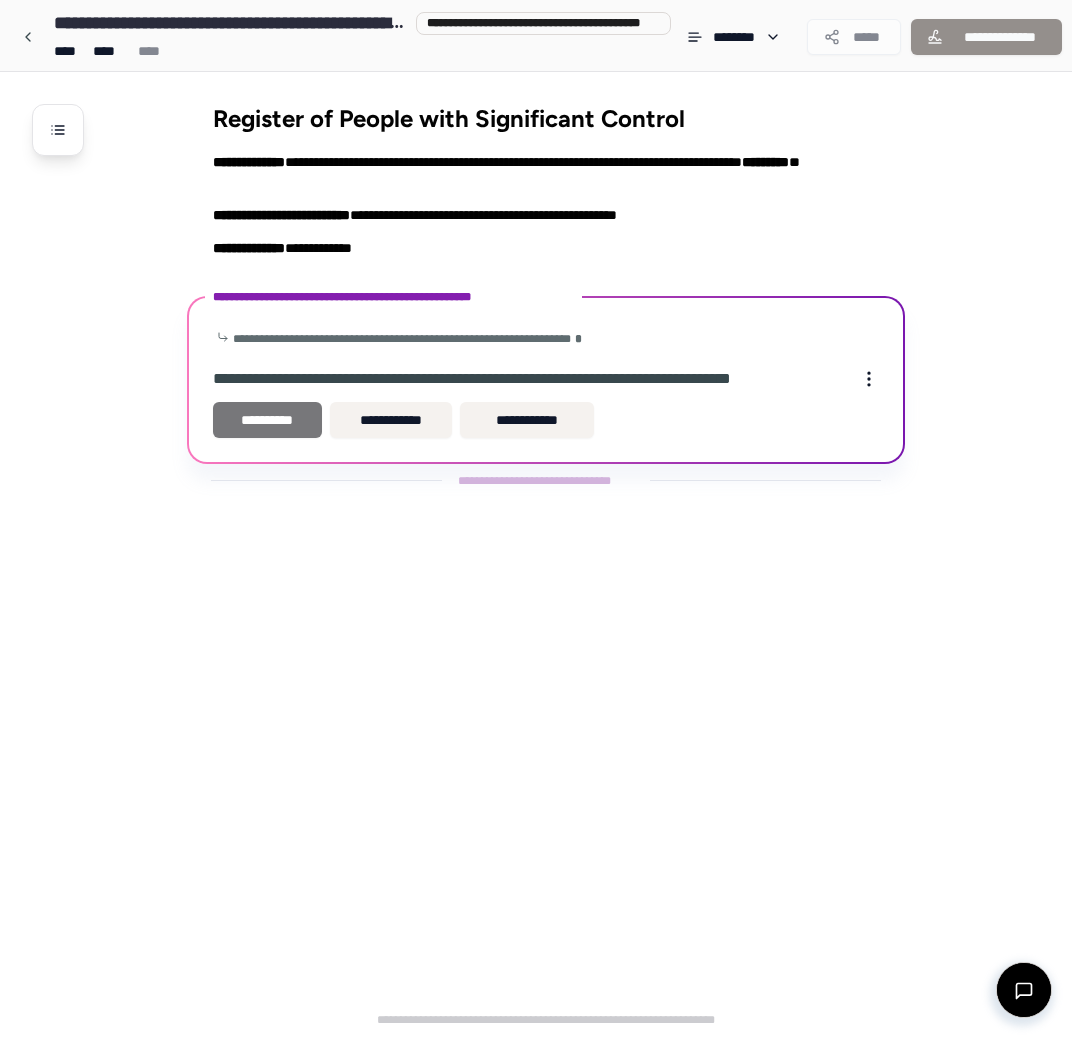 click on "**********" at bounding box center (267, 420) 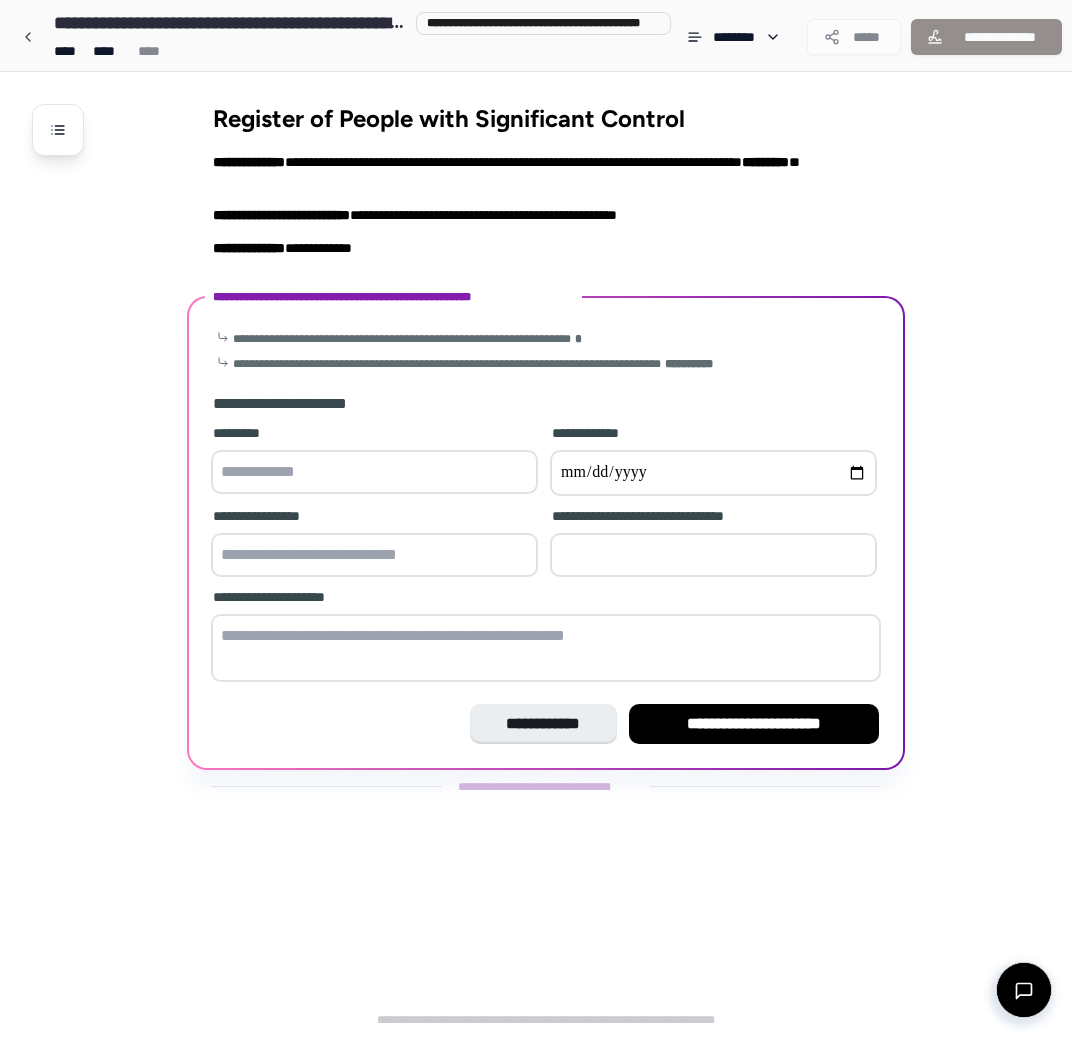 click at bounding box center (374, 472) 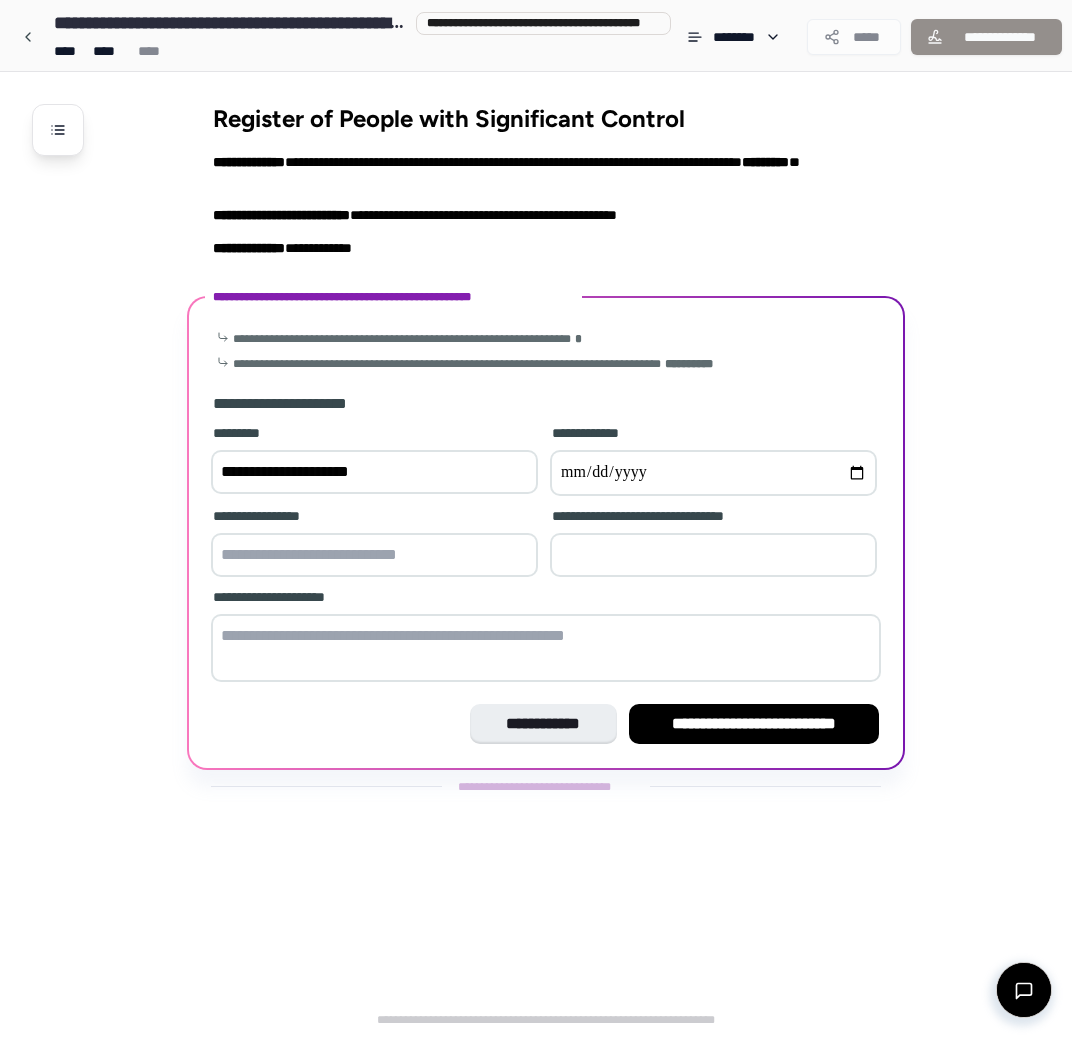type on "**********" 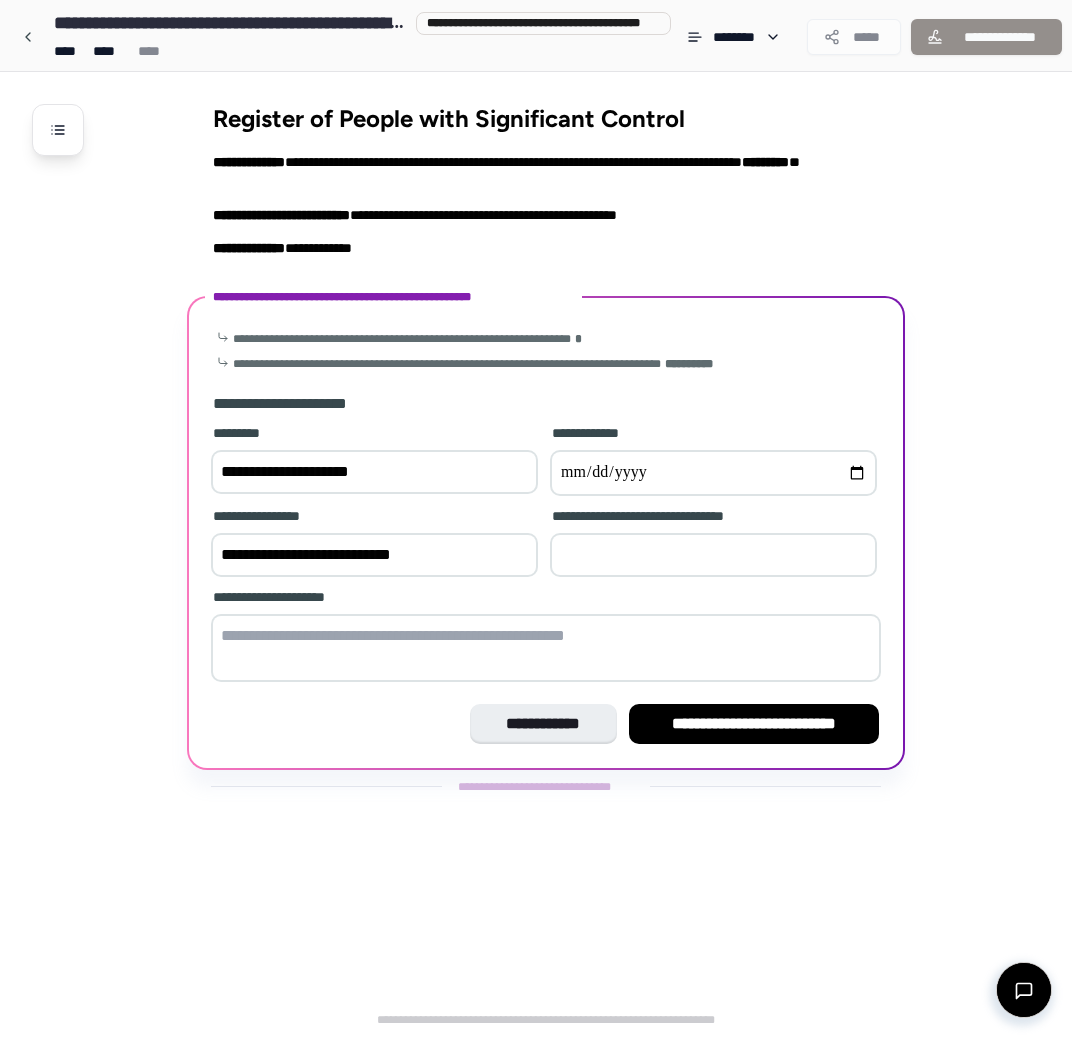 type on "**********" 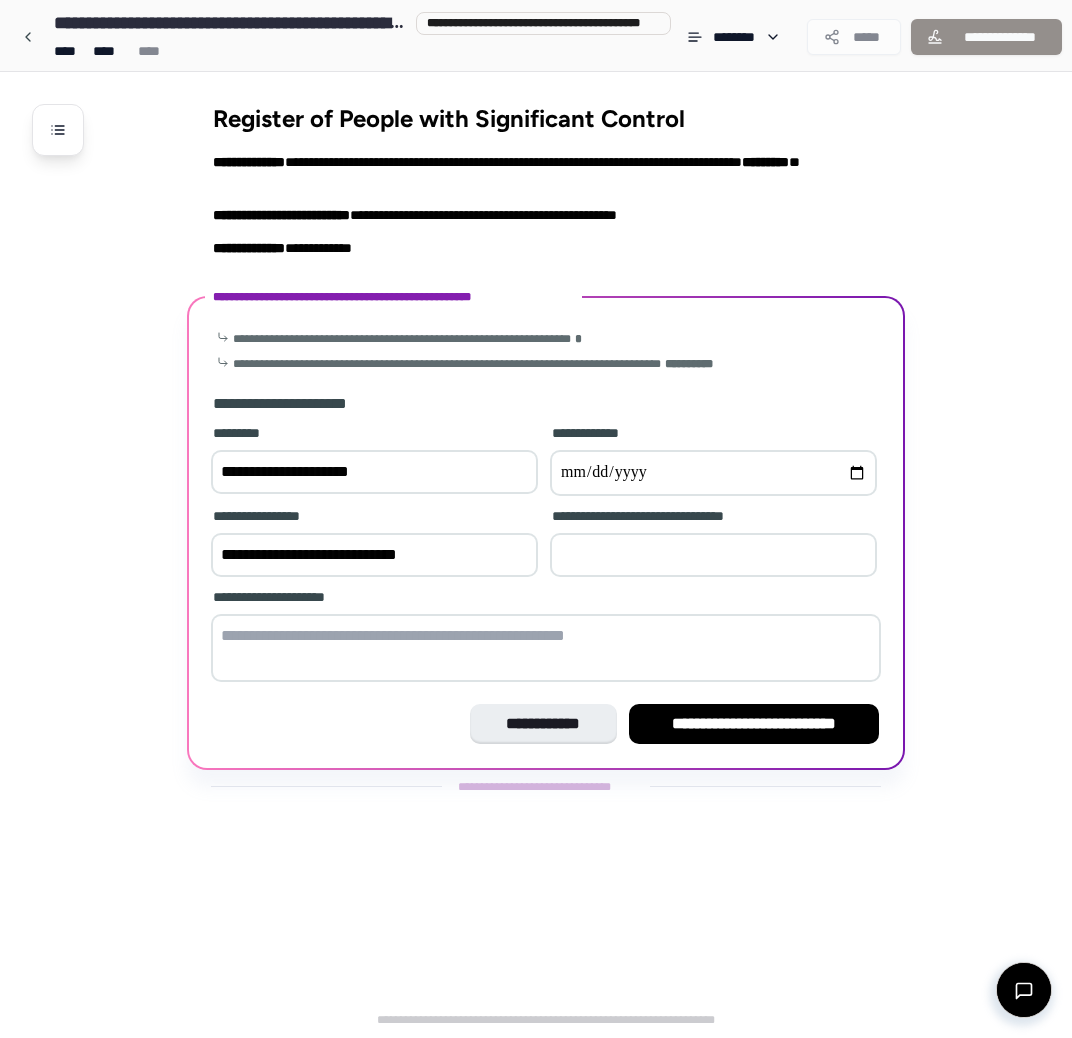 type on "*" 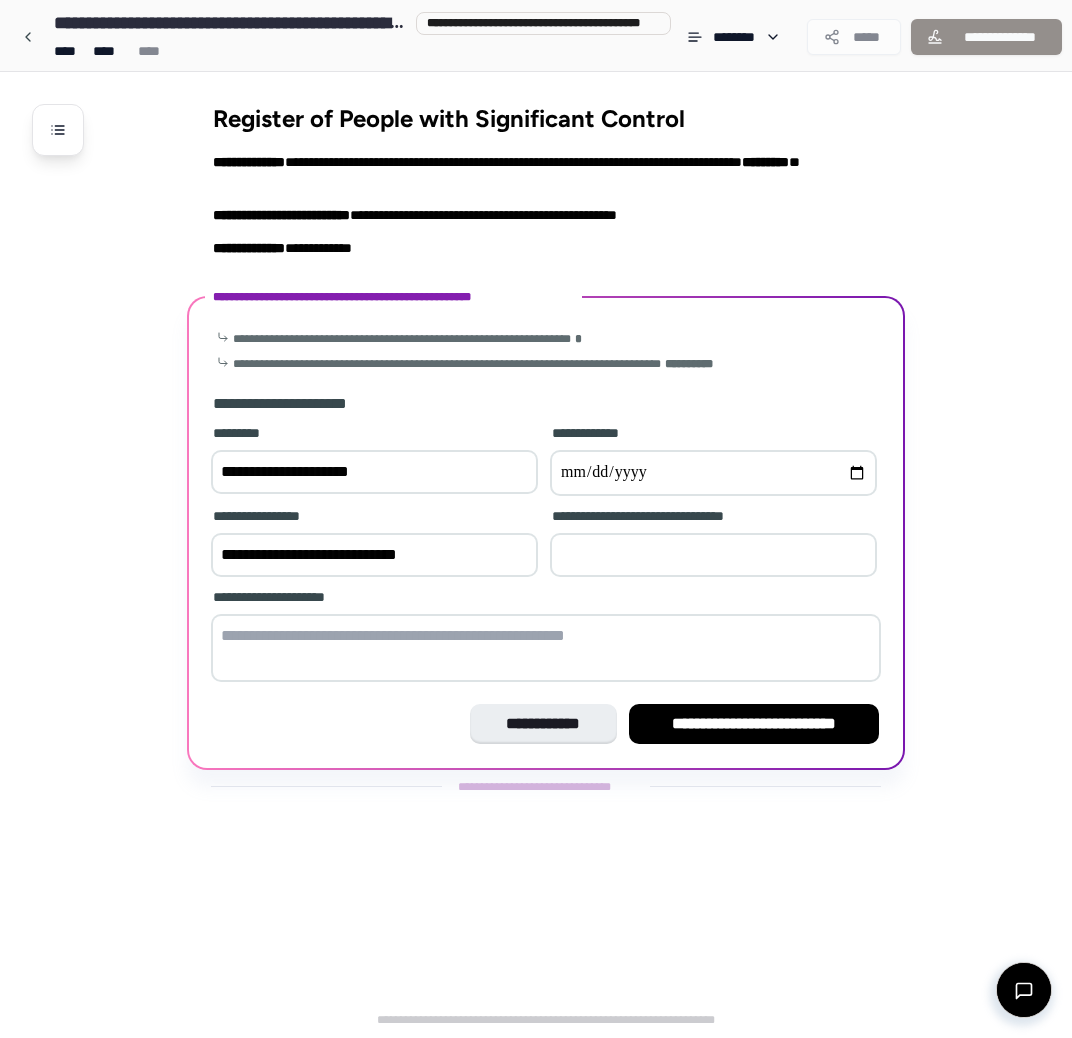 drag, startPoint x: 571, startPoint y: 552, endPoint x: 556, endPoint y: 553, distance: 15.033297 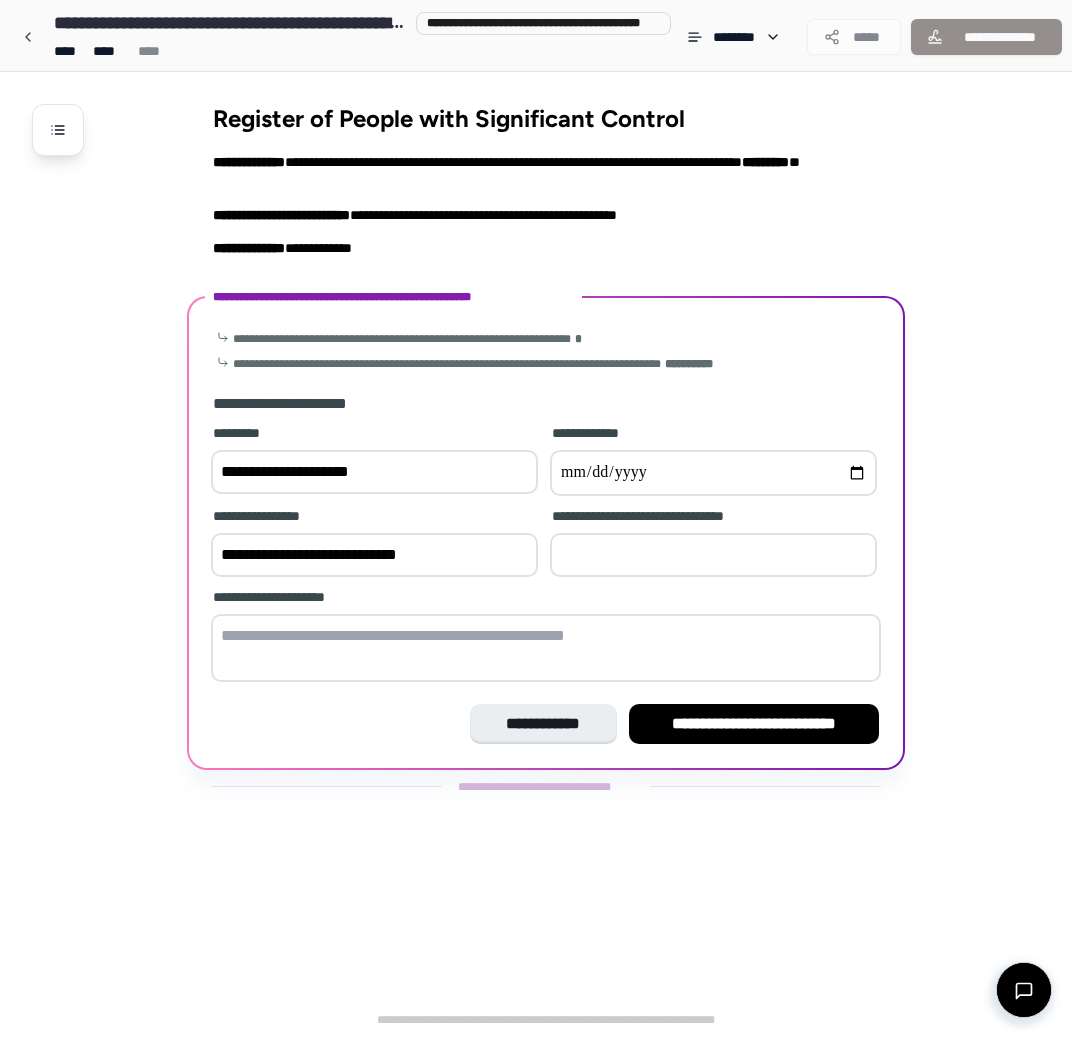 drag, startPoint x: 557, startPoint y: 541, endPoint x: 574, endPoint y: 550, distance: 19.235384 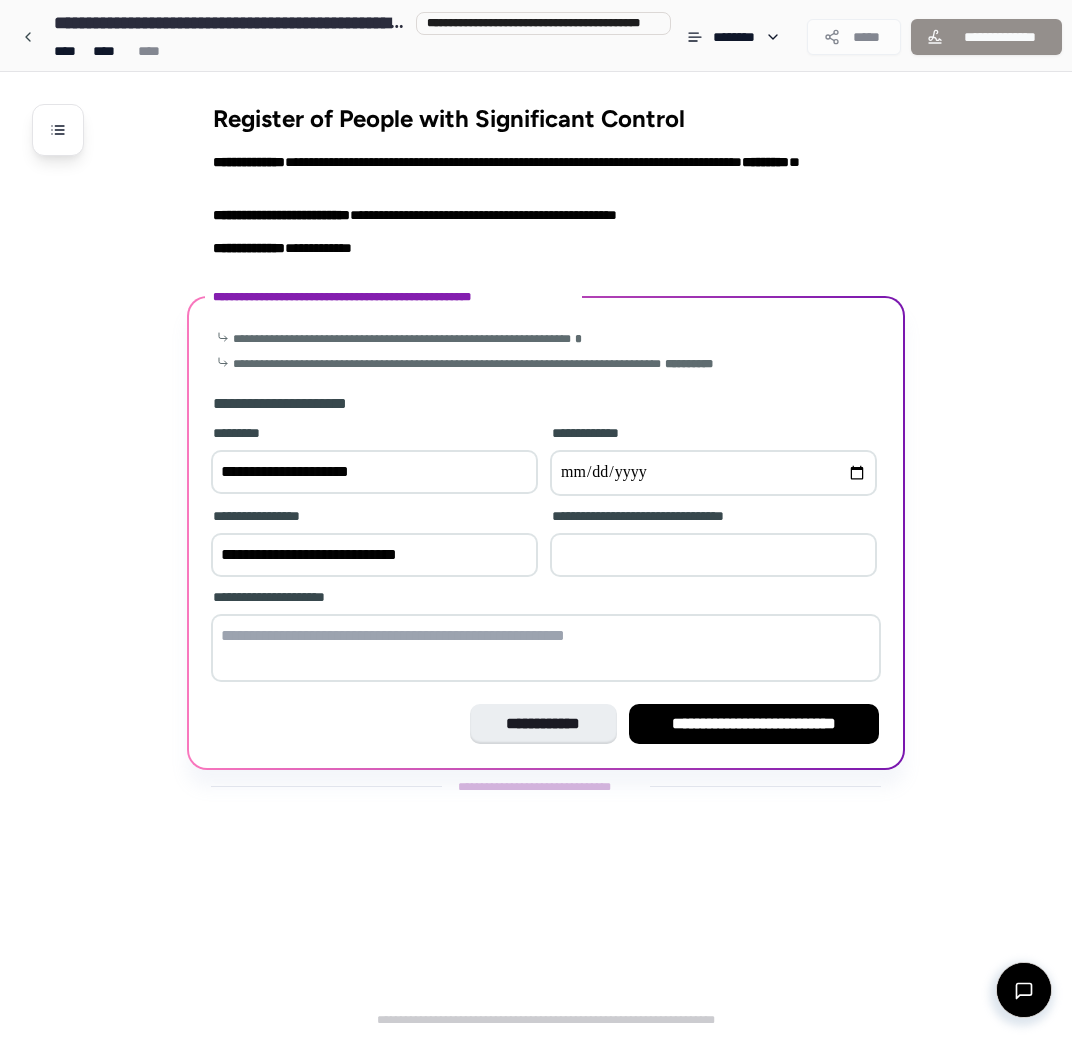 type on "***" 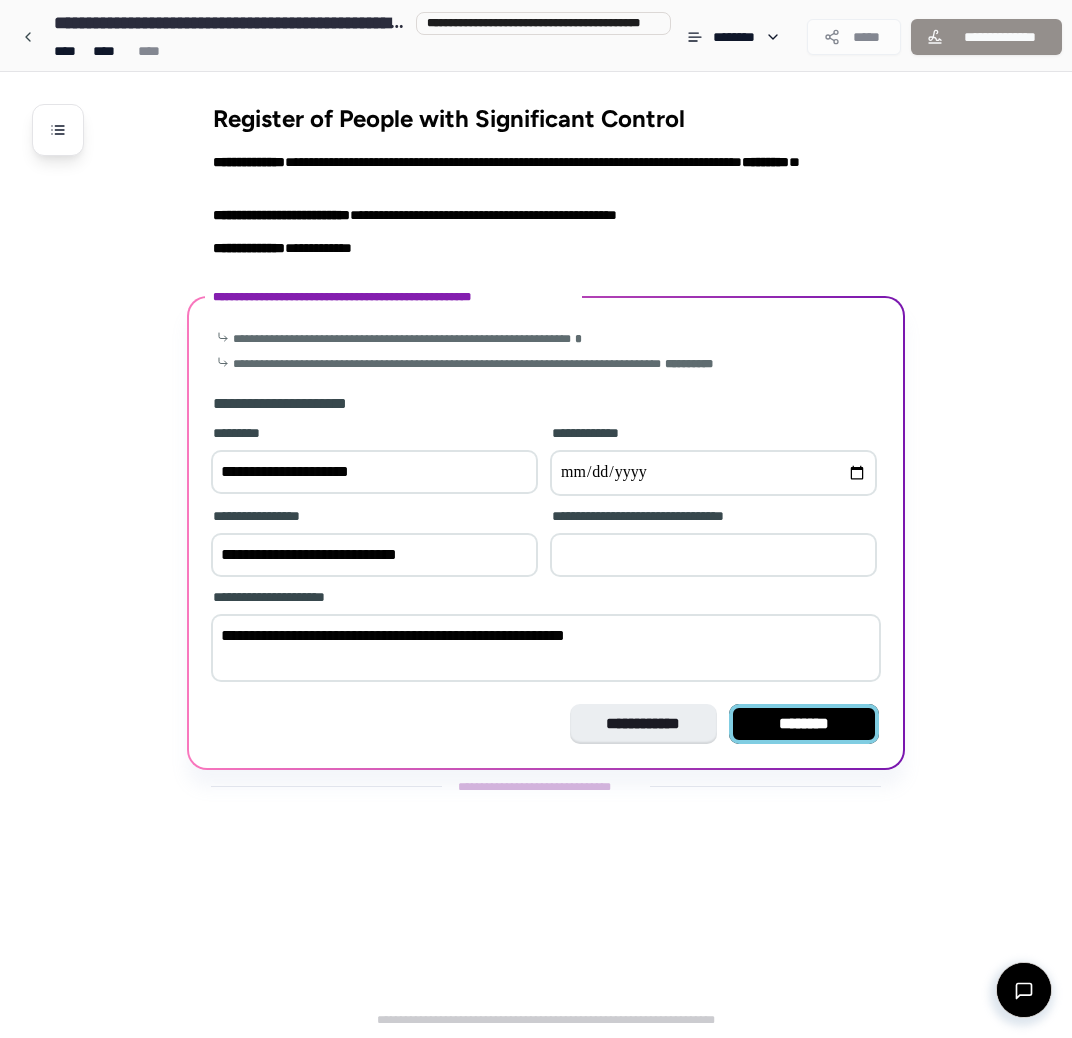 type on "**********" 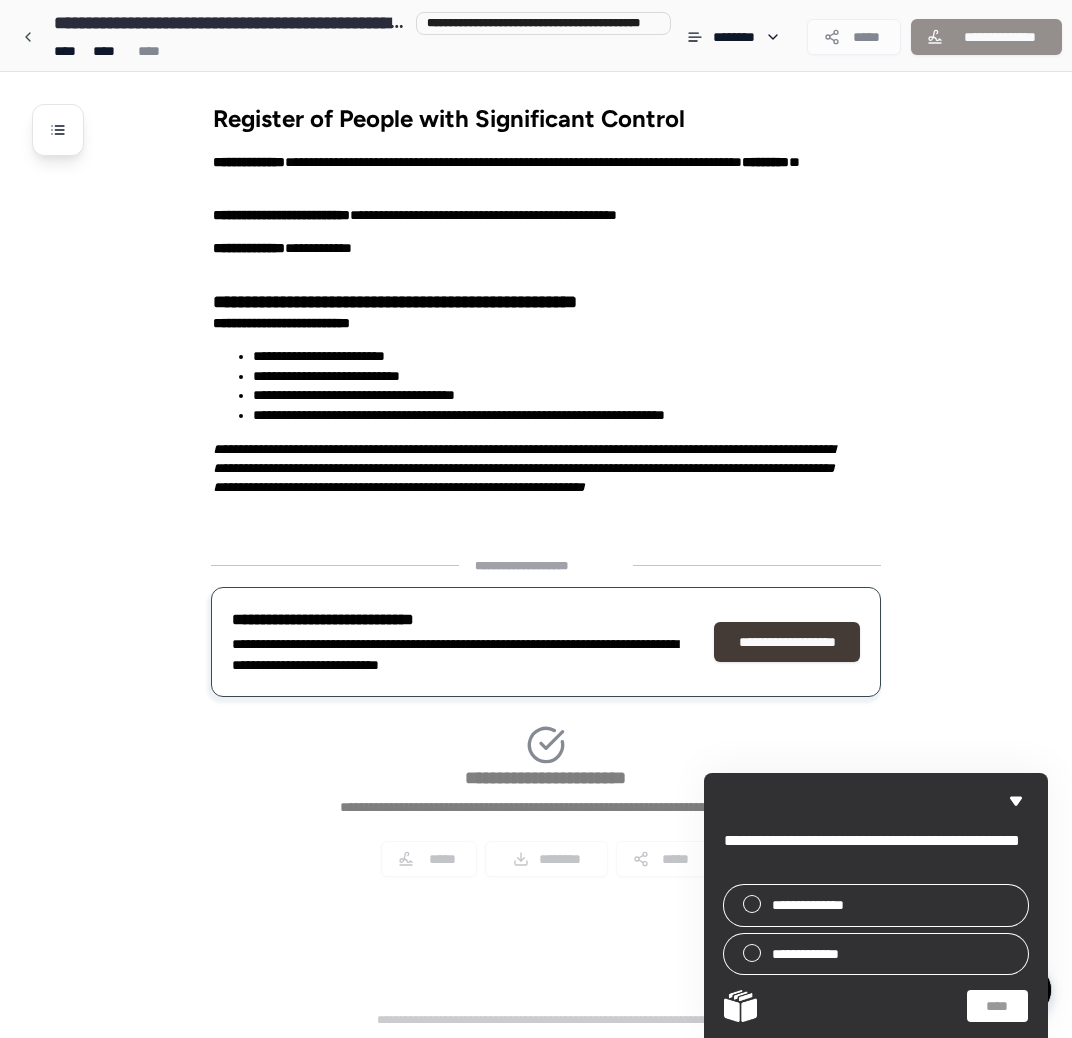 click on "**********" at bounding box center [787, 642] 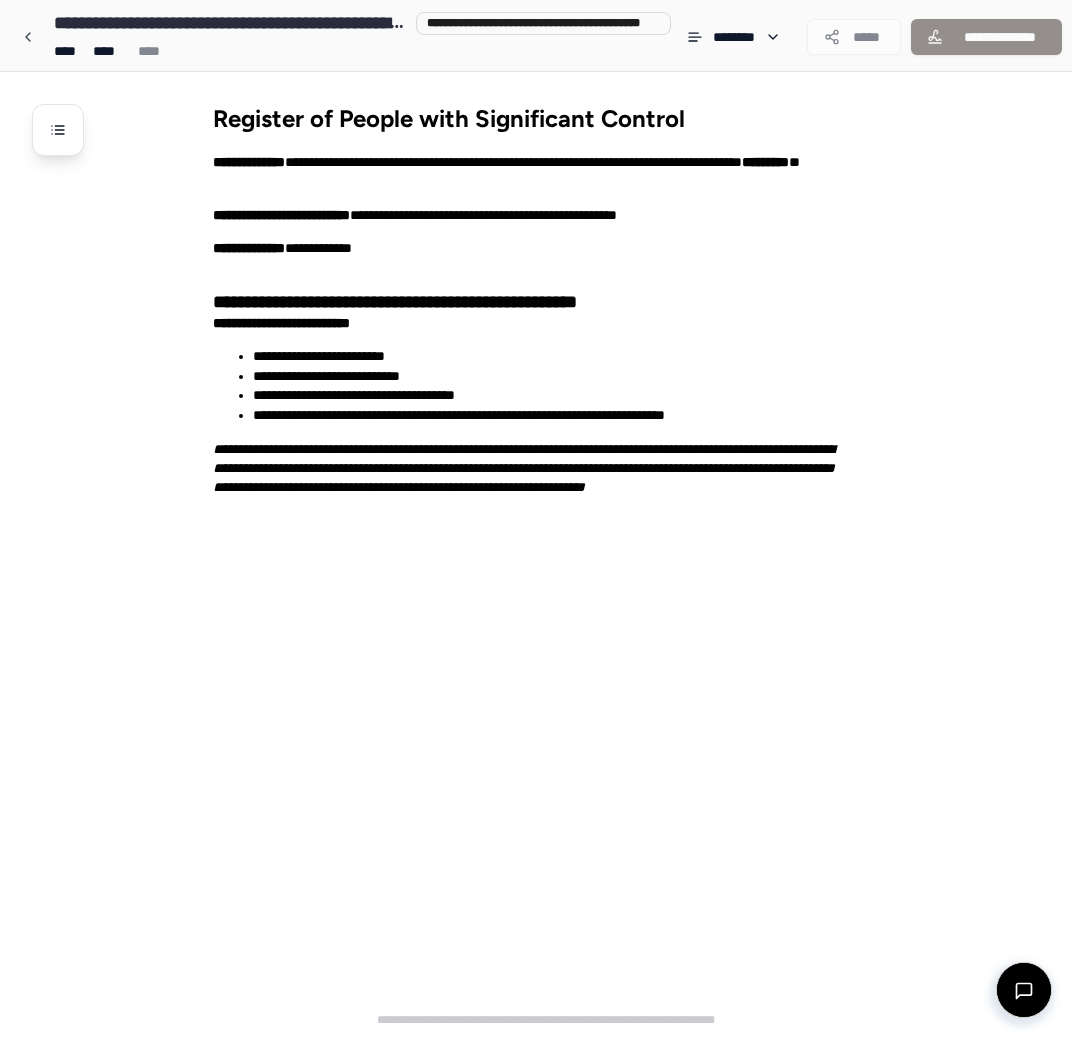 scroll, scrollTop: 0, scrollLeft: 0, axis: both 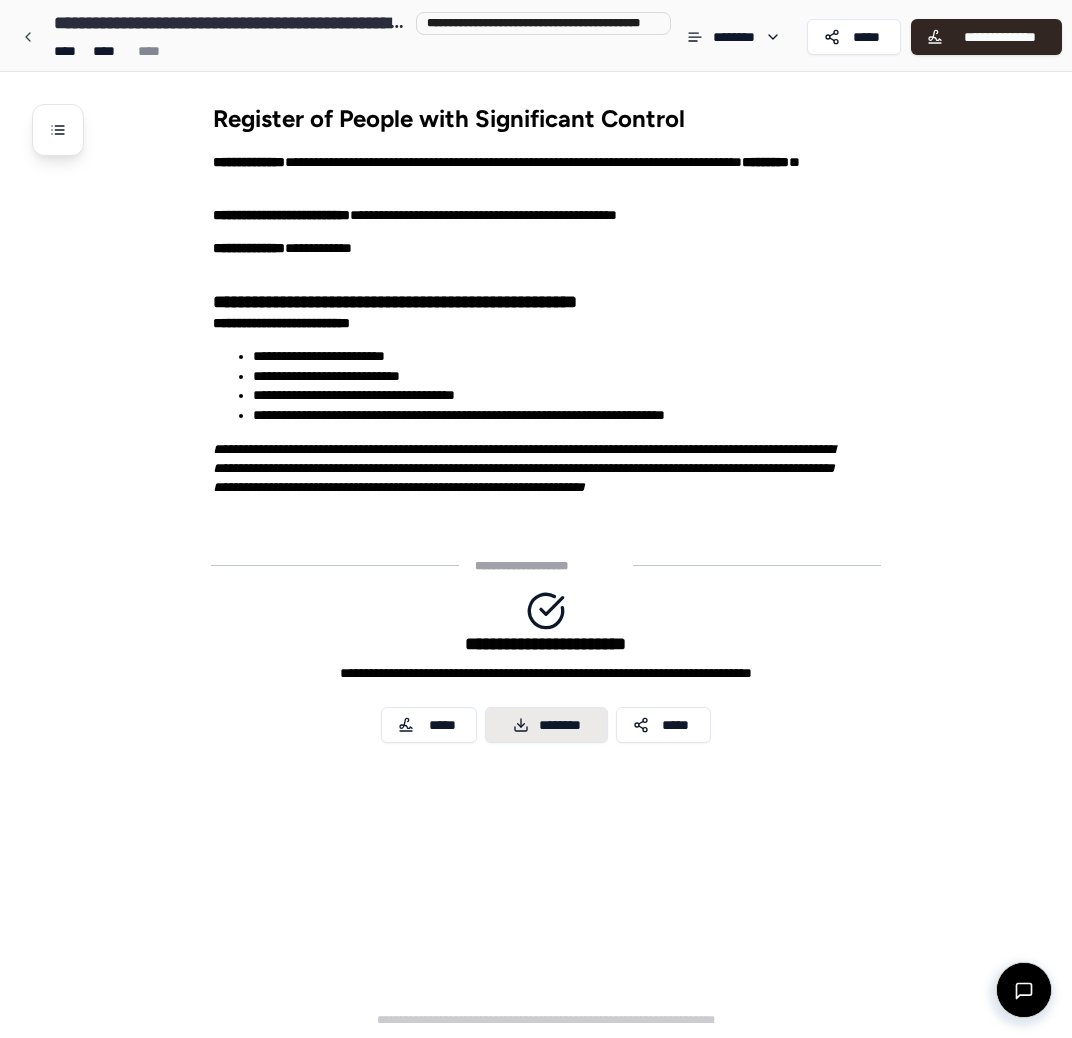 click on "********" at bounding box center (546, 725) 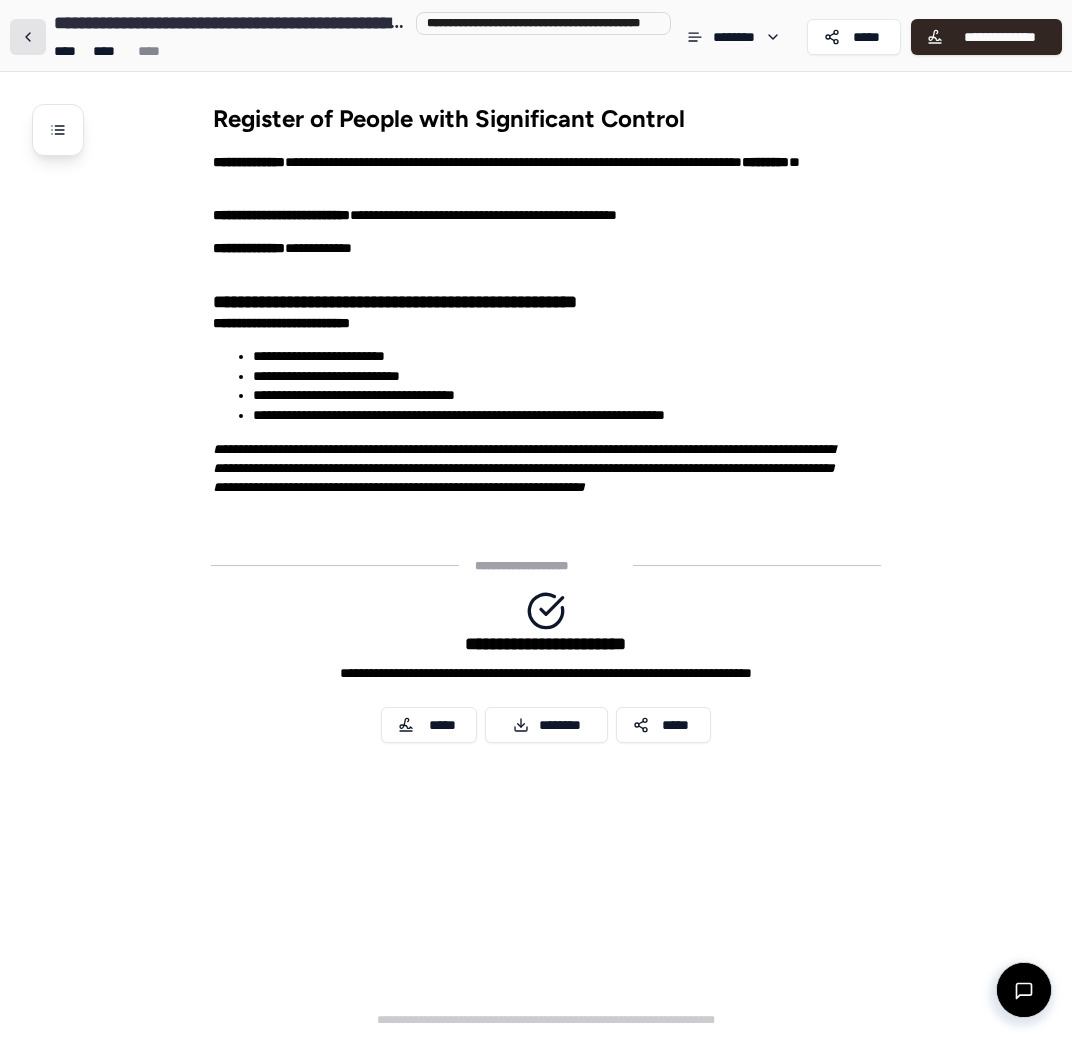 click at bounding box center (28, 37) 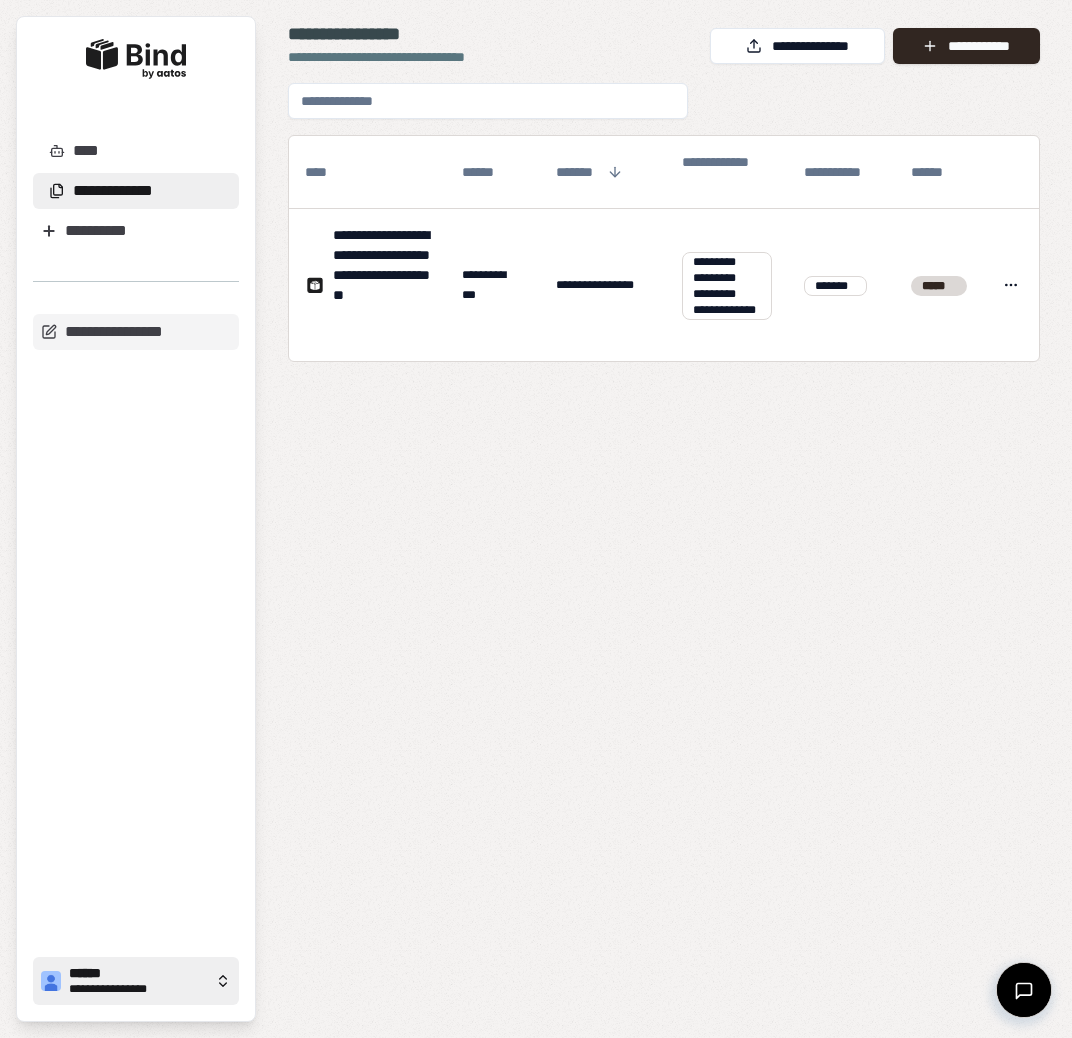click on "******" at bounding box center (138, 974) 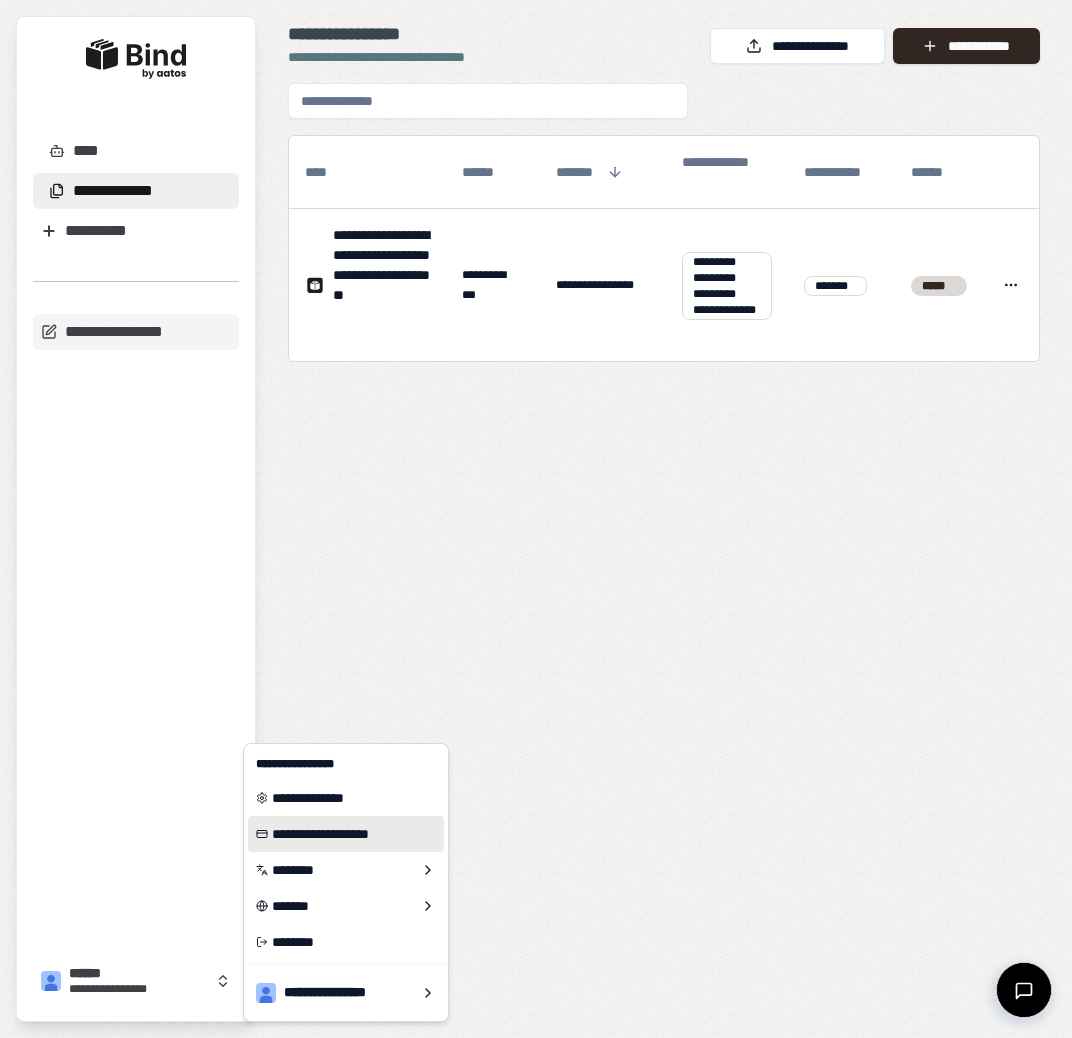 click on "**********" at bounding box center [346, 834] 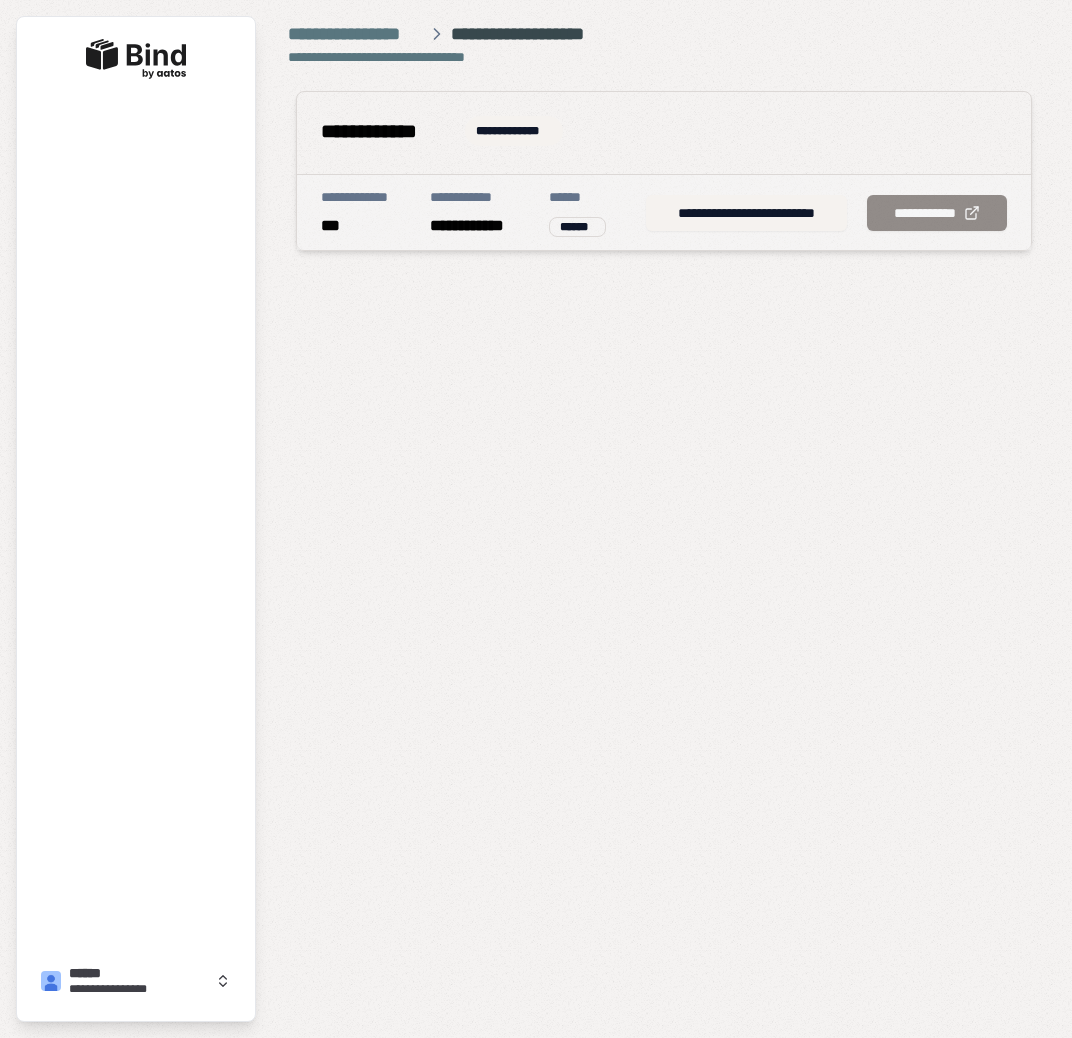 click on "******" at bounding box center [577, 227] 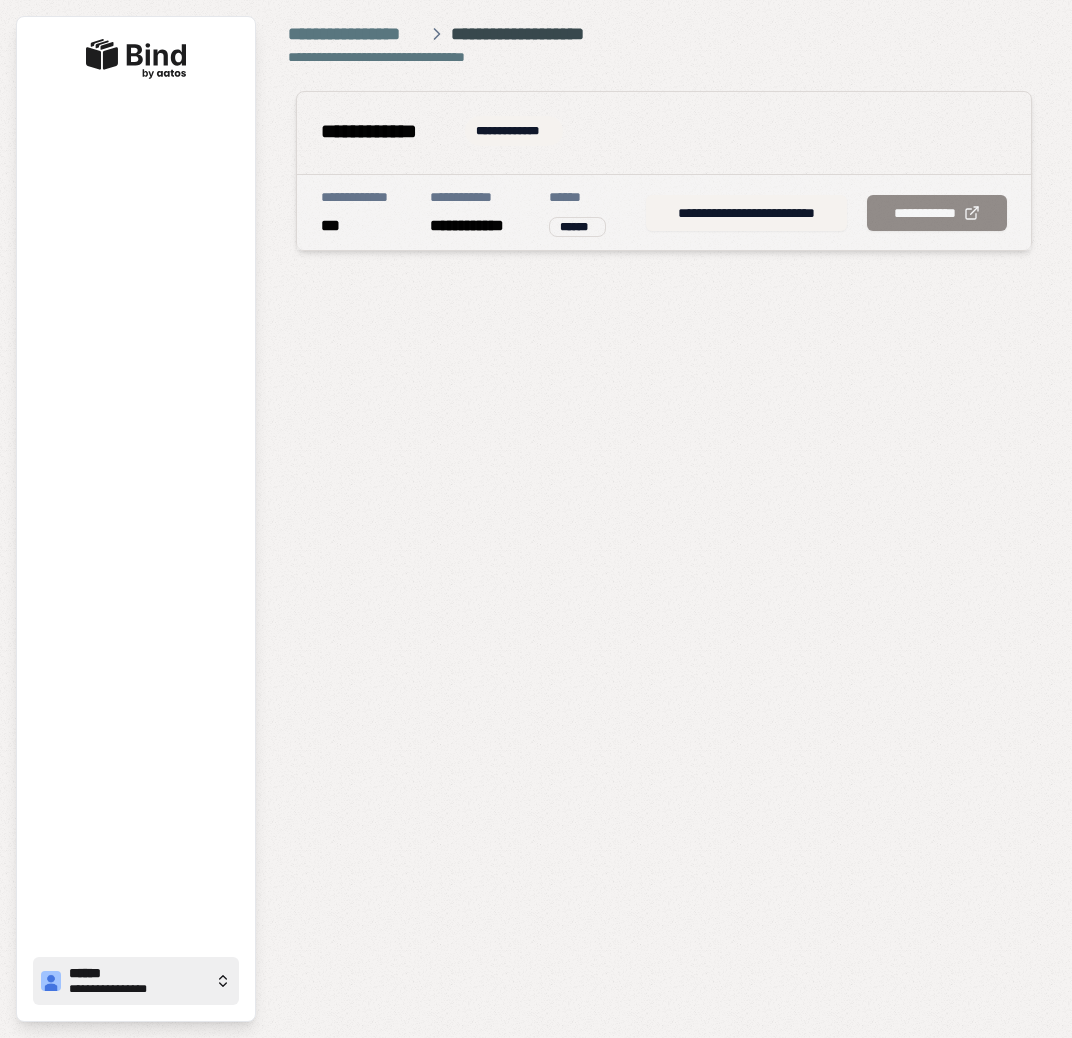 click on "**********" at bounding box center [138, 989] 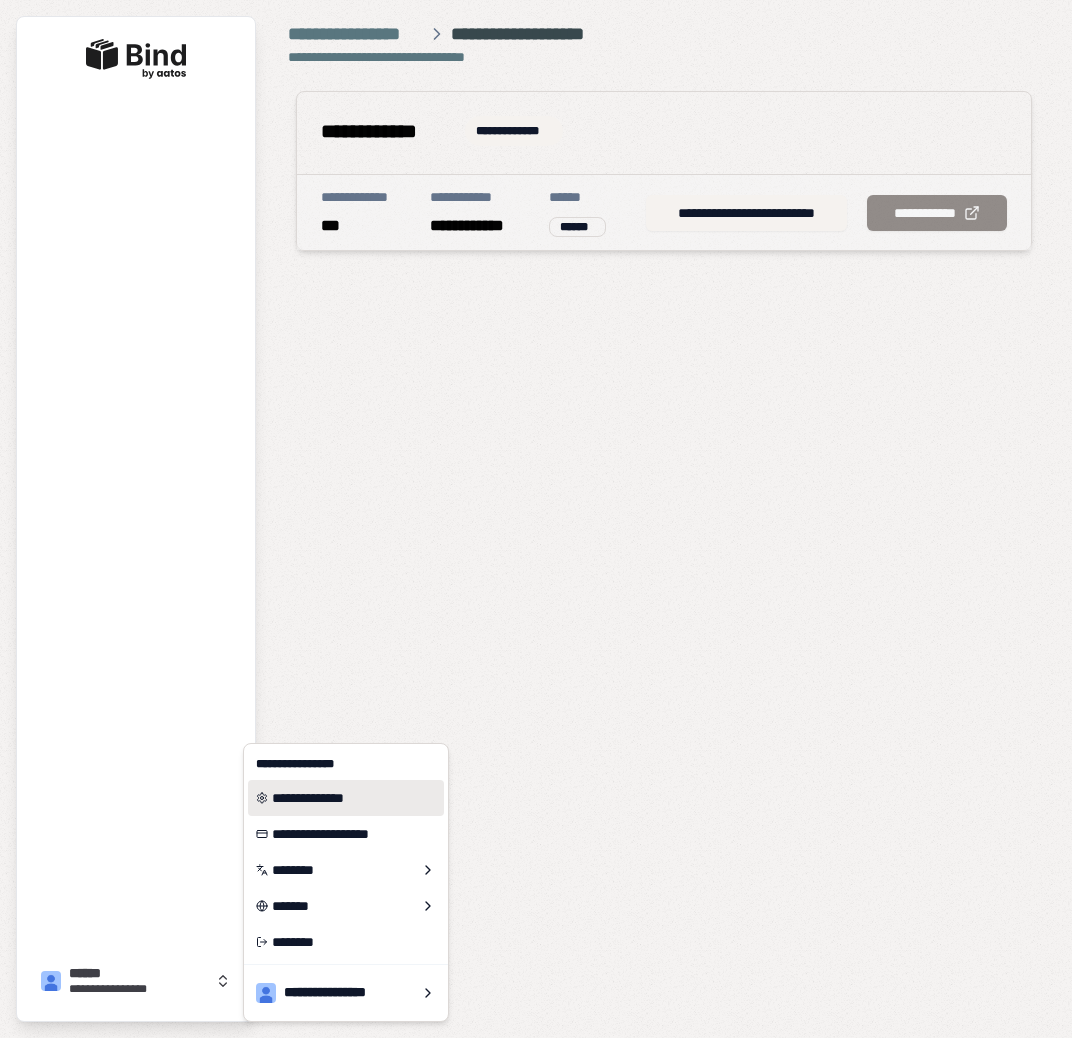 click on "**********" at bounding box center [346, 798] 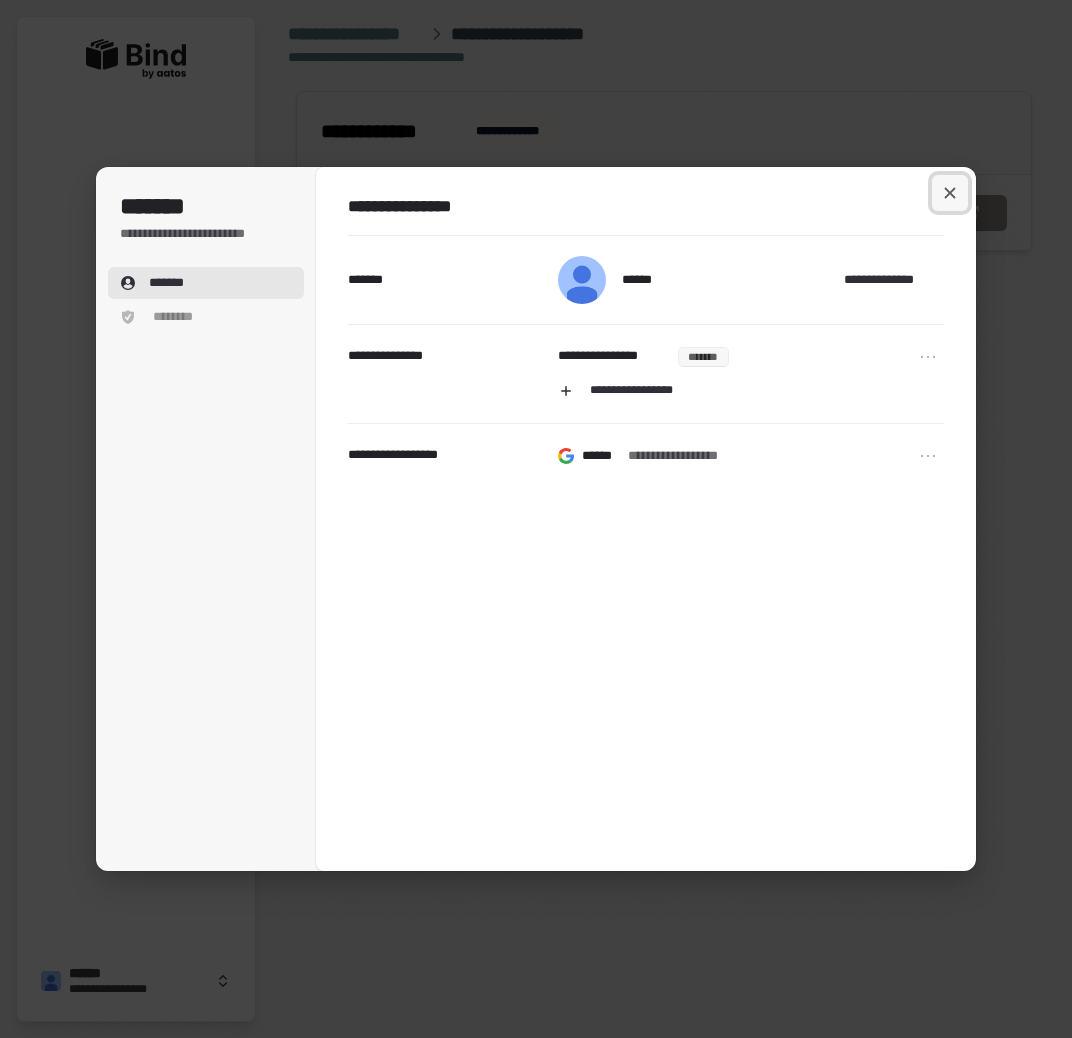 click 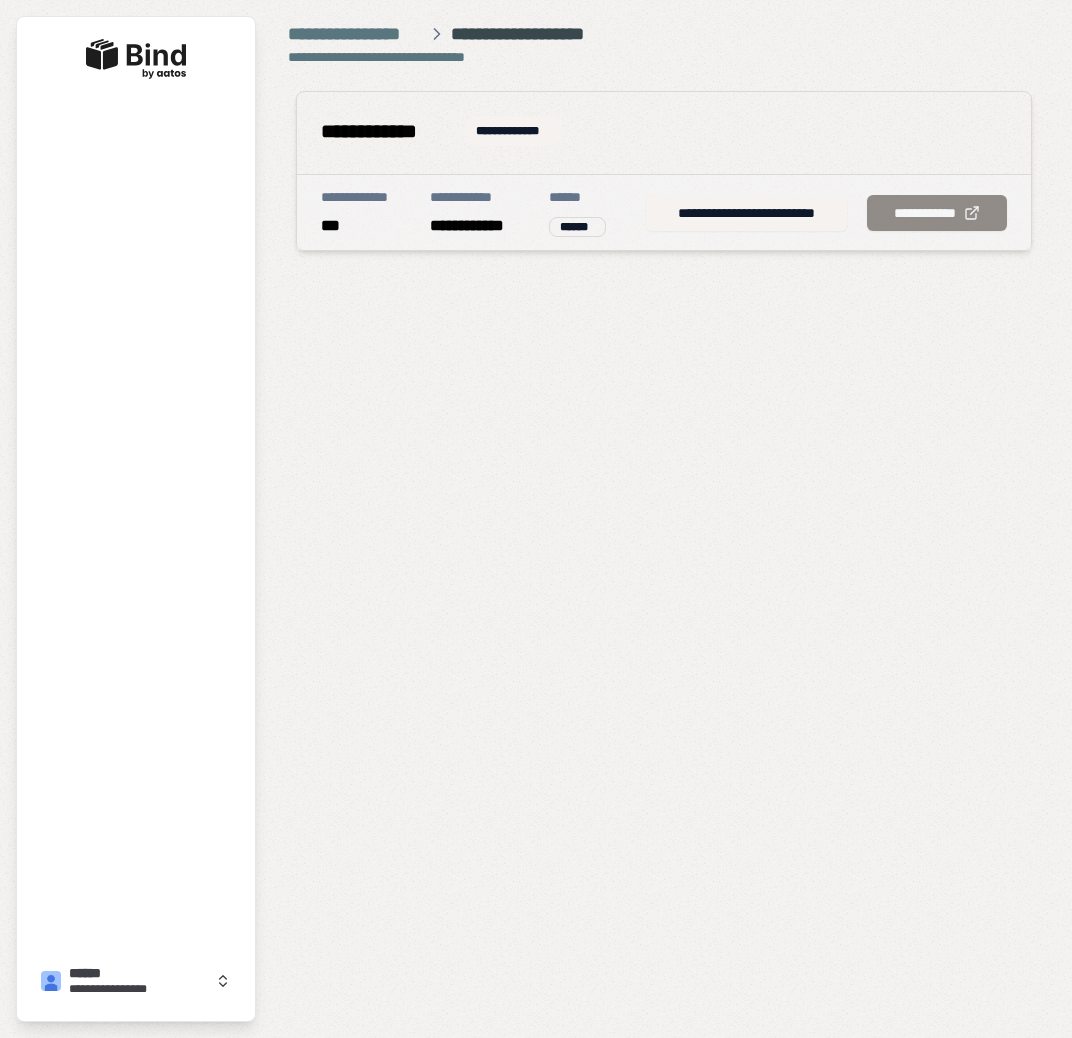 click on "******" at bounding box center (577, 227) 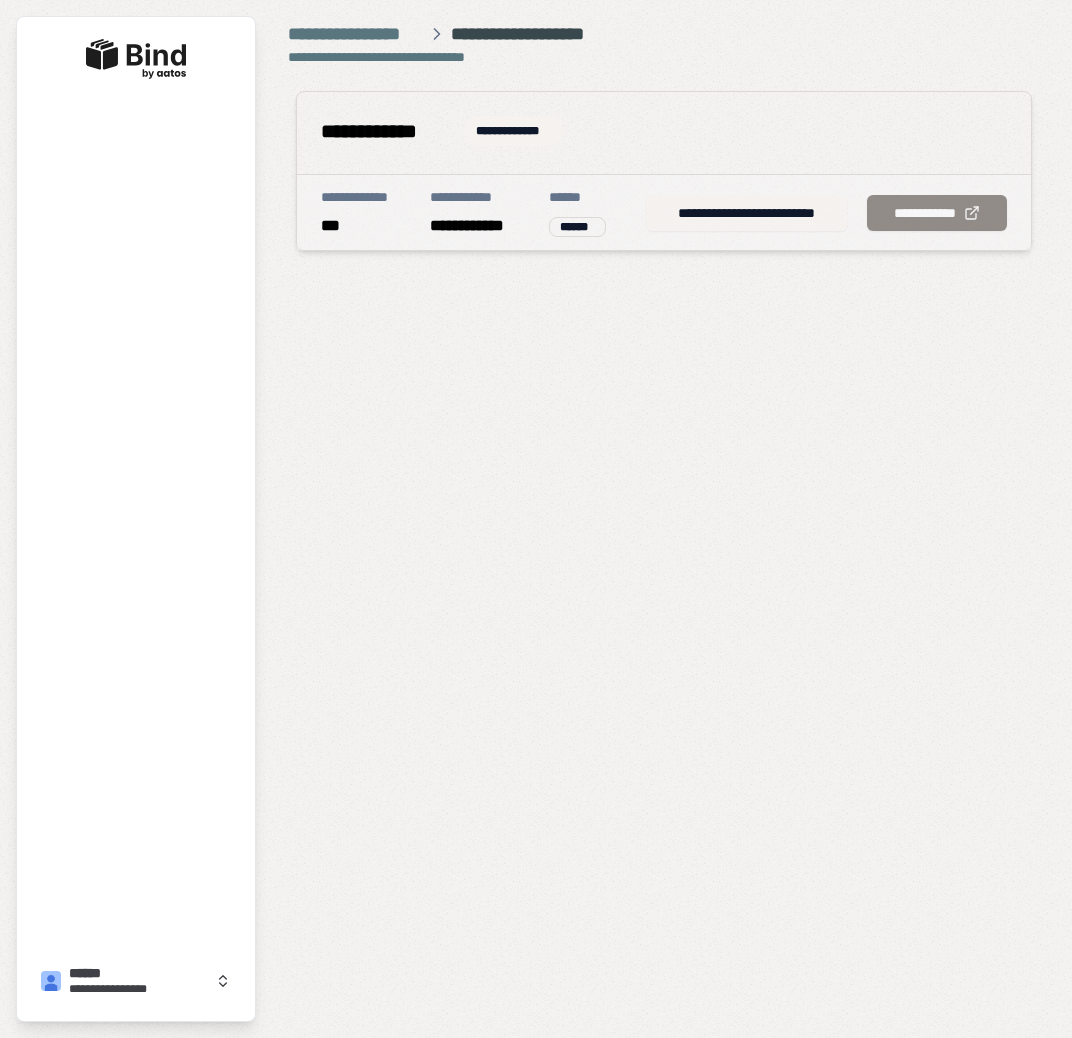 click on "**********" at bounding box center (746, 213) 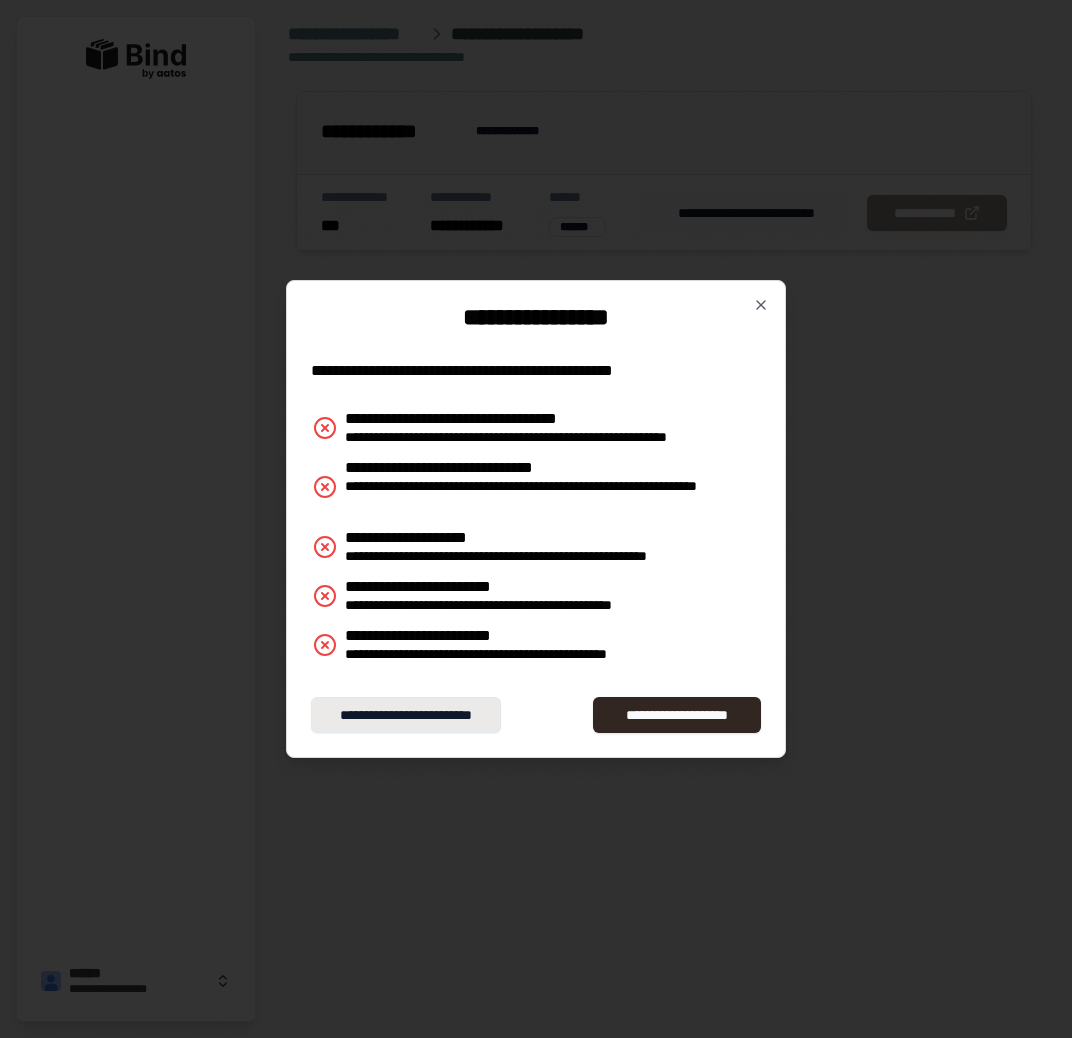 click on "**********" at bounding box center [406, 715] 